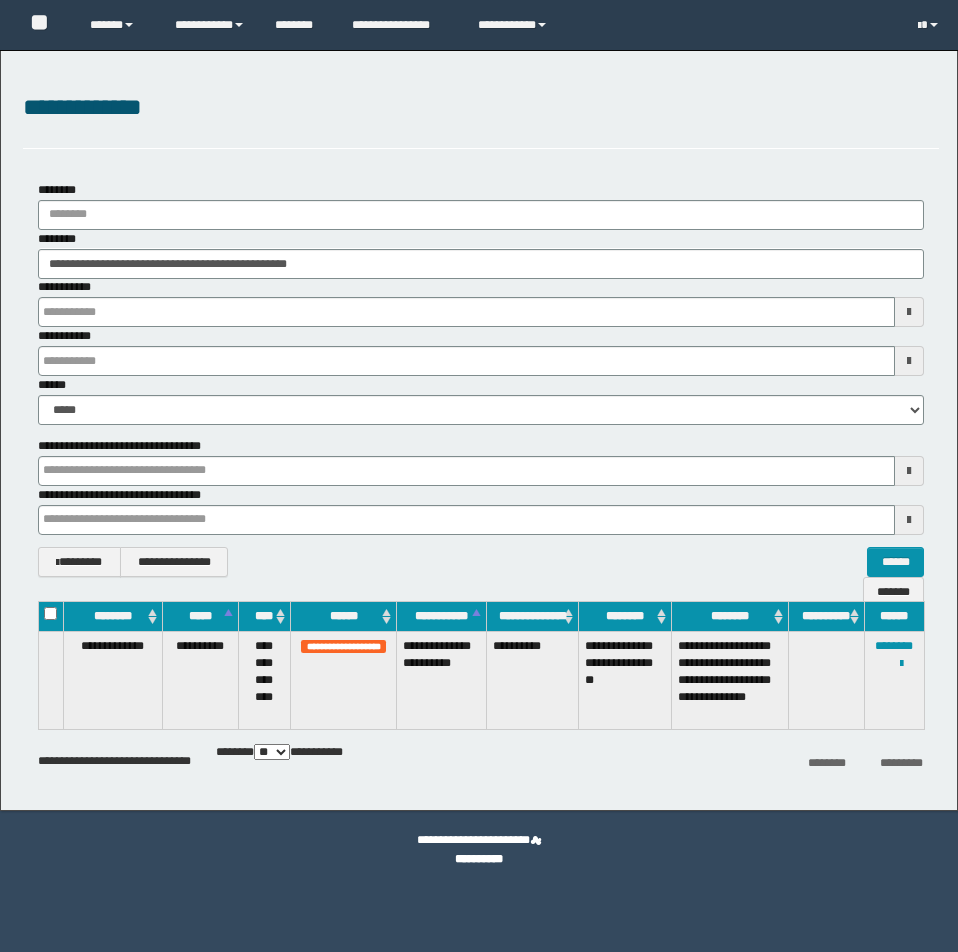 scroll, scrollTop: 0, scrollLeft: 0, axis: both 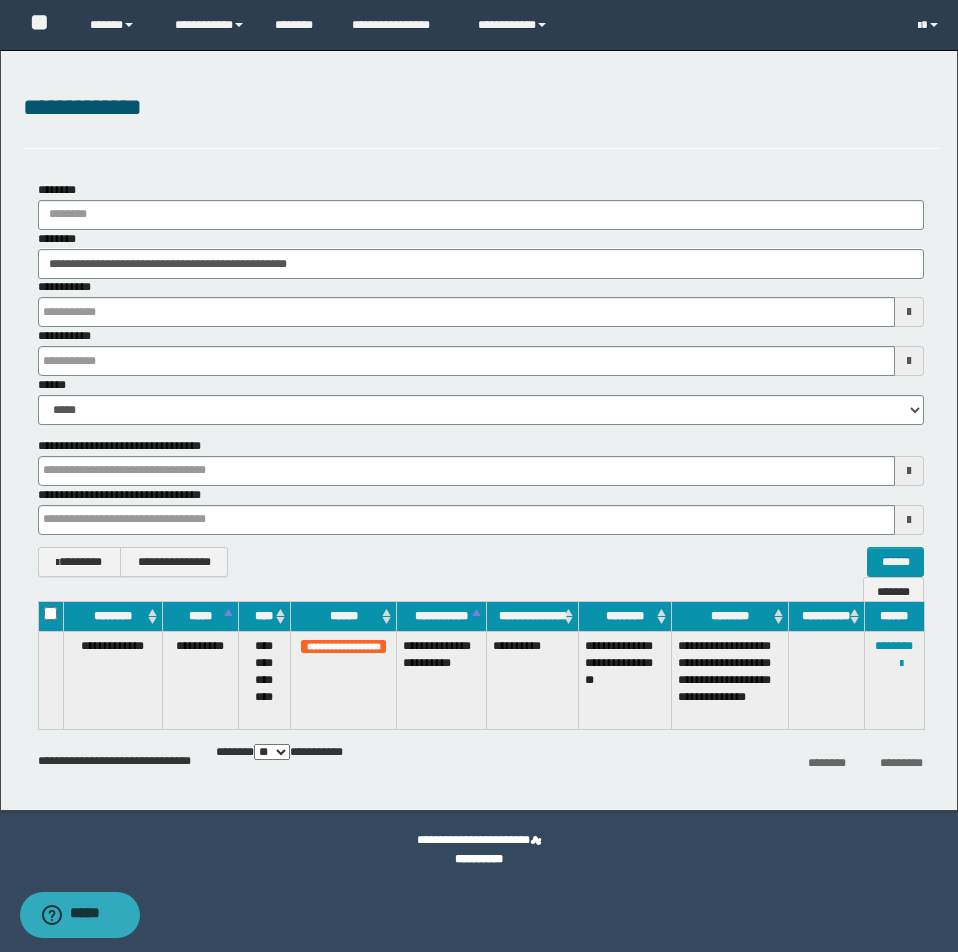 click at bounding box center [0, 0] 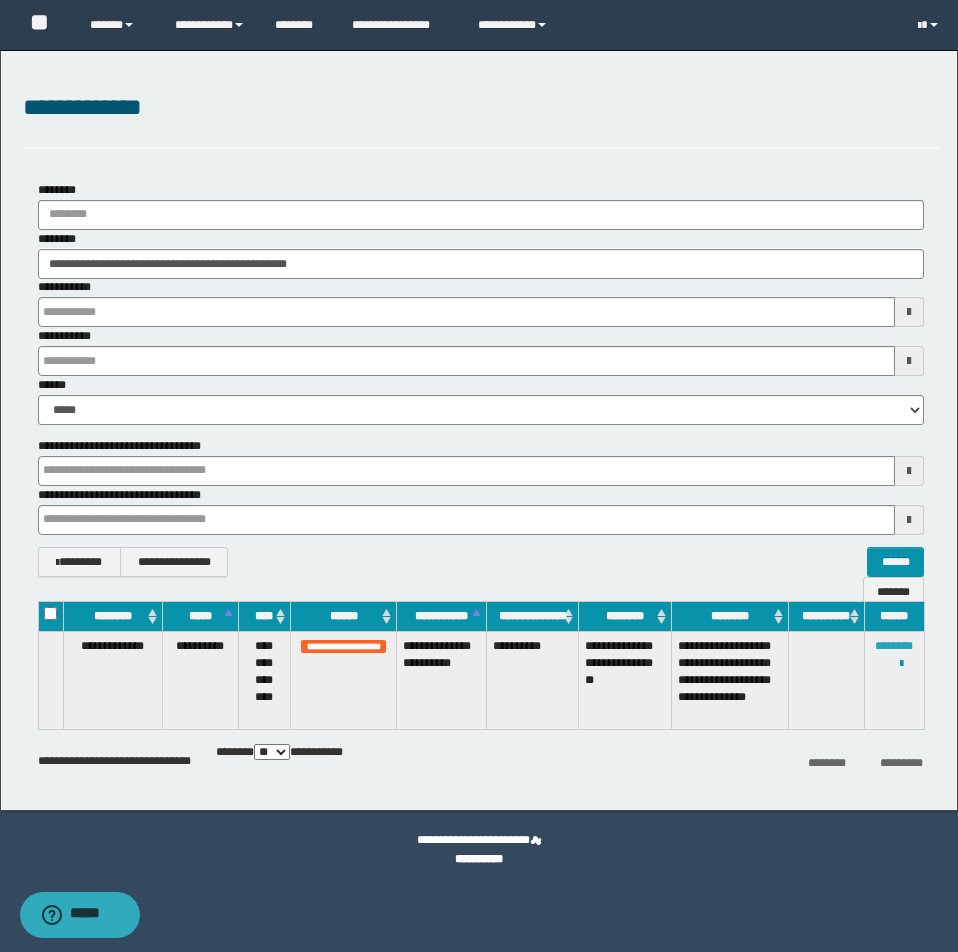 click on "********" at bounding box center (894, 646) 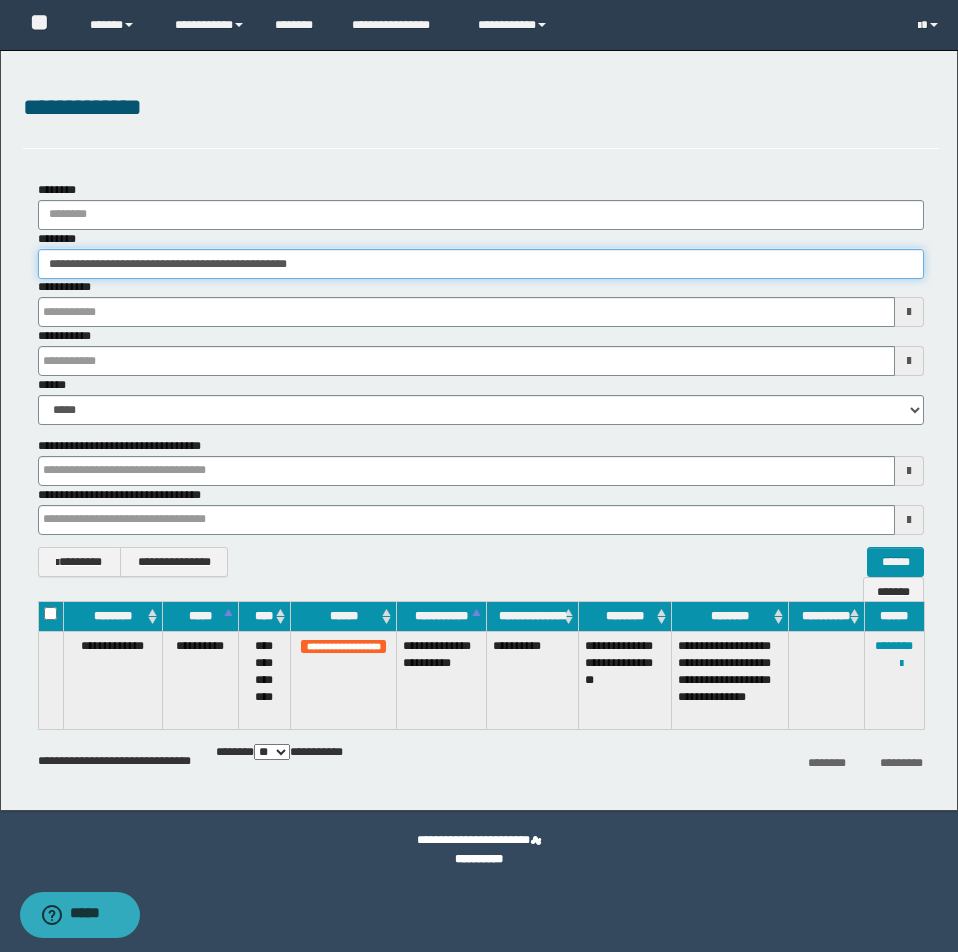 click on "**********" at bounding box center [481, 264] 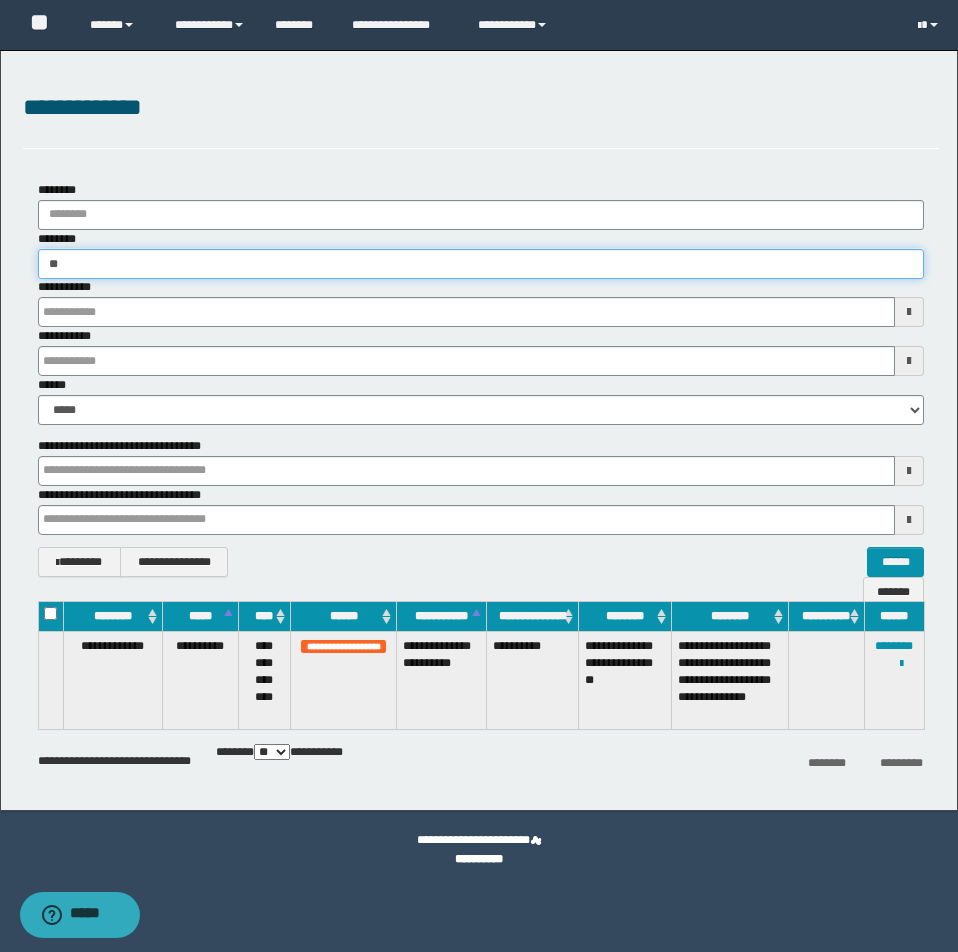 type on "*" 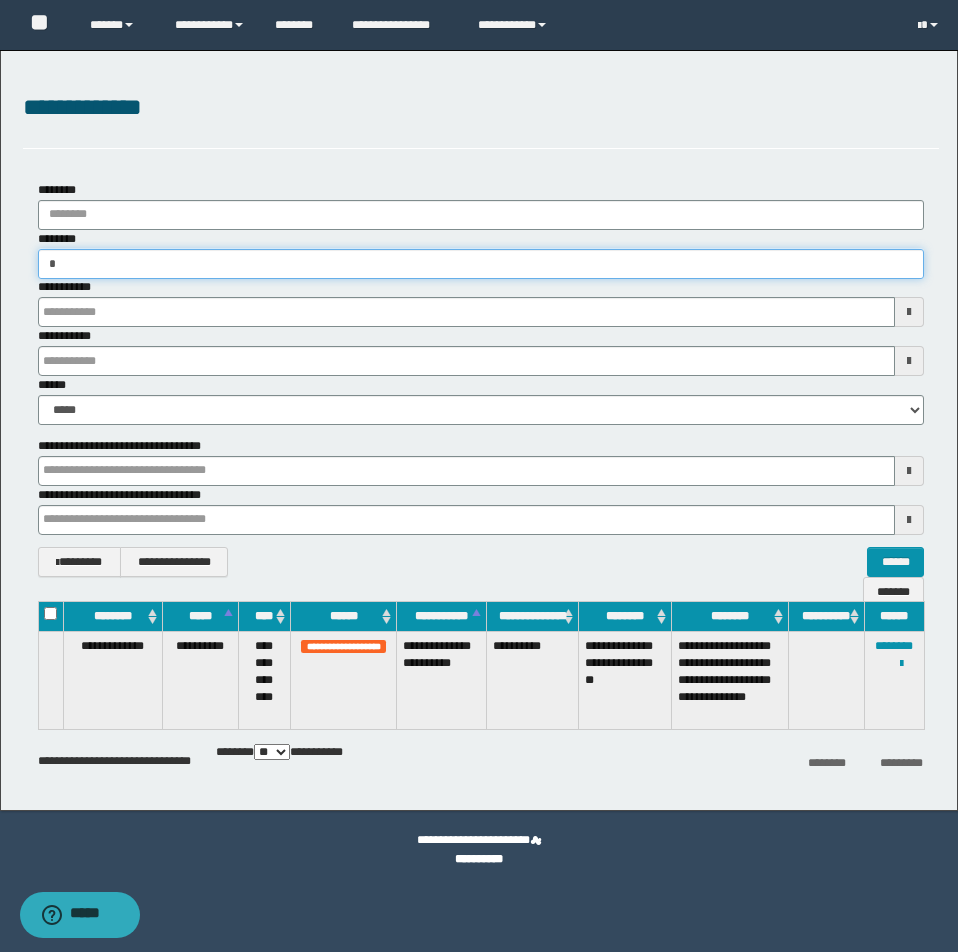 type on "**" 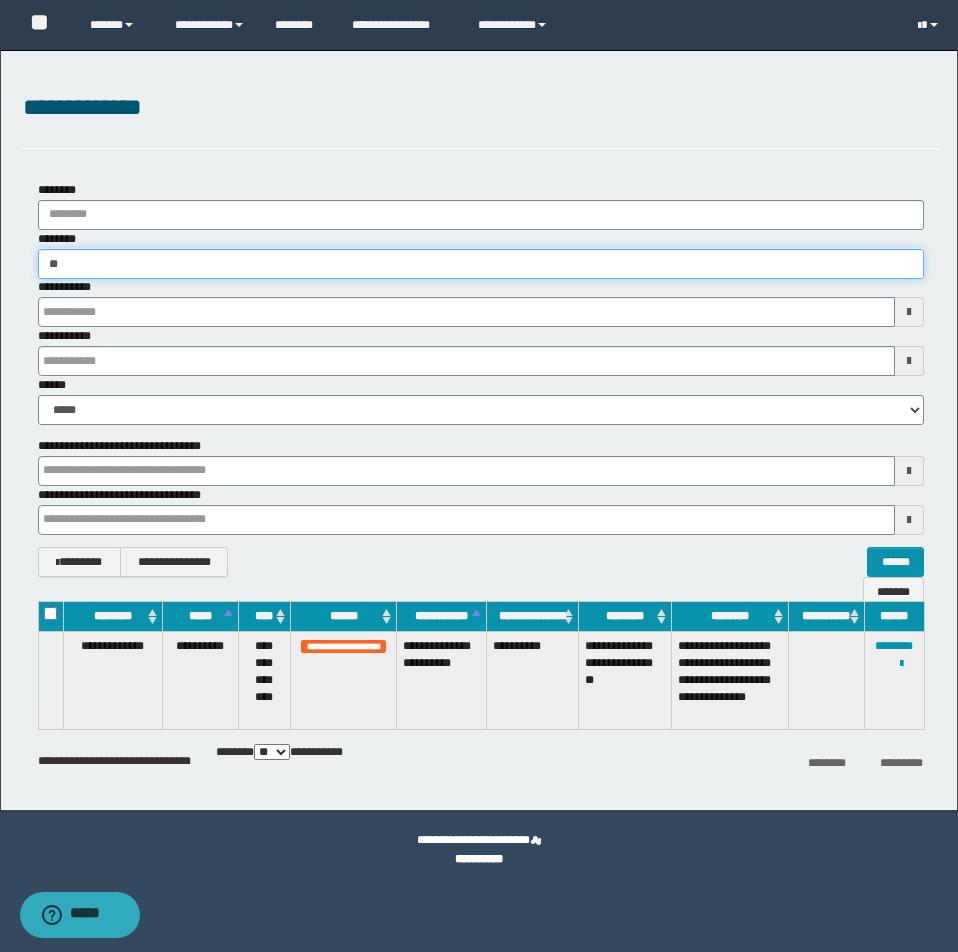 type on "**" 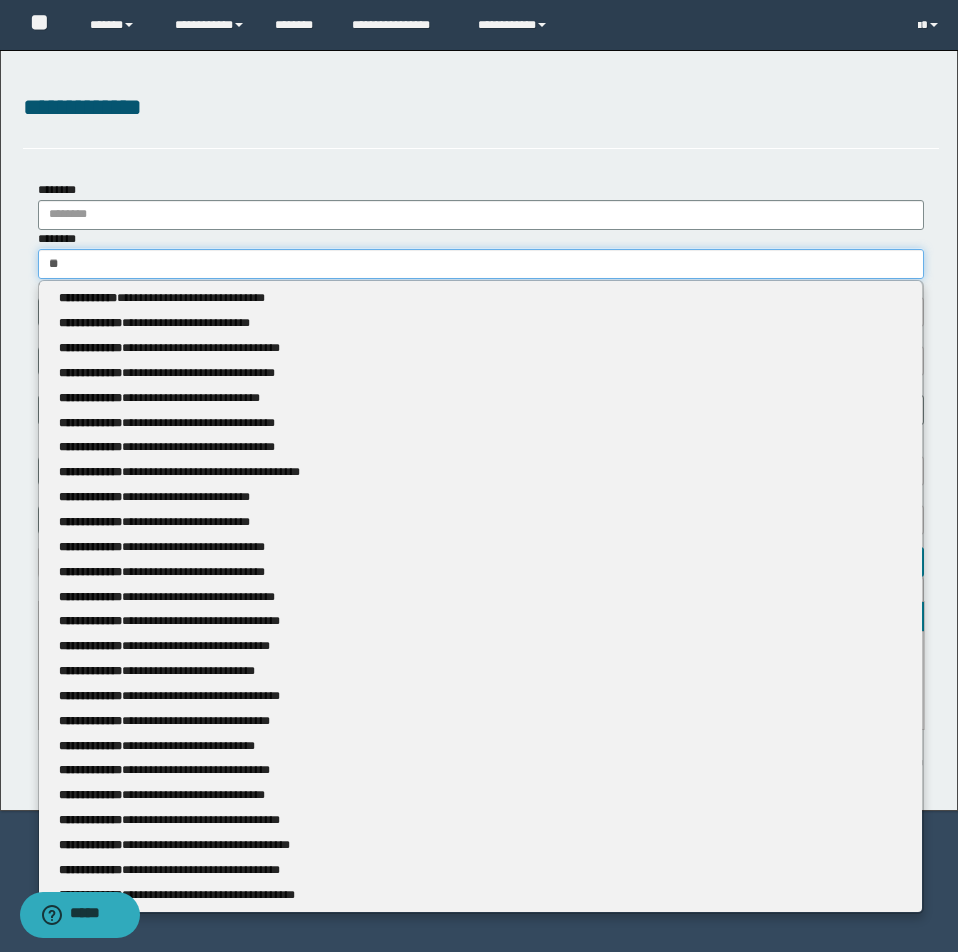 type 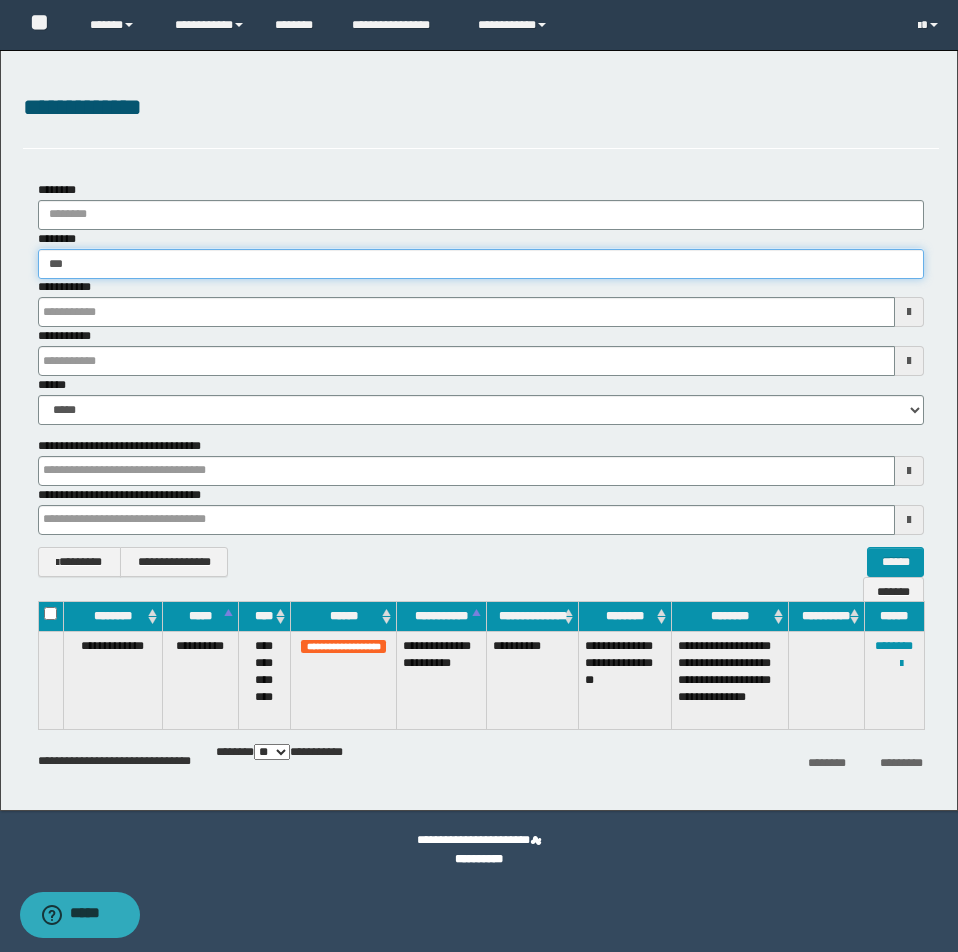 type on "****" 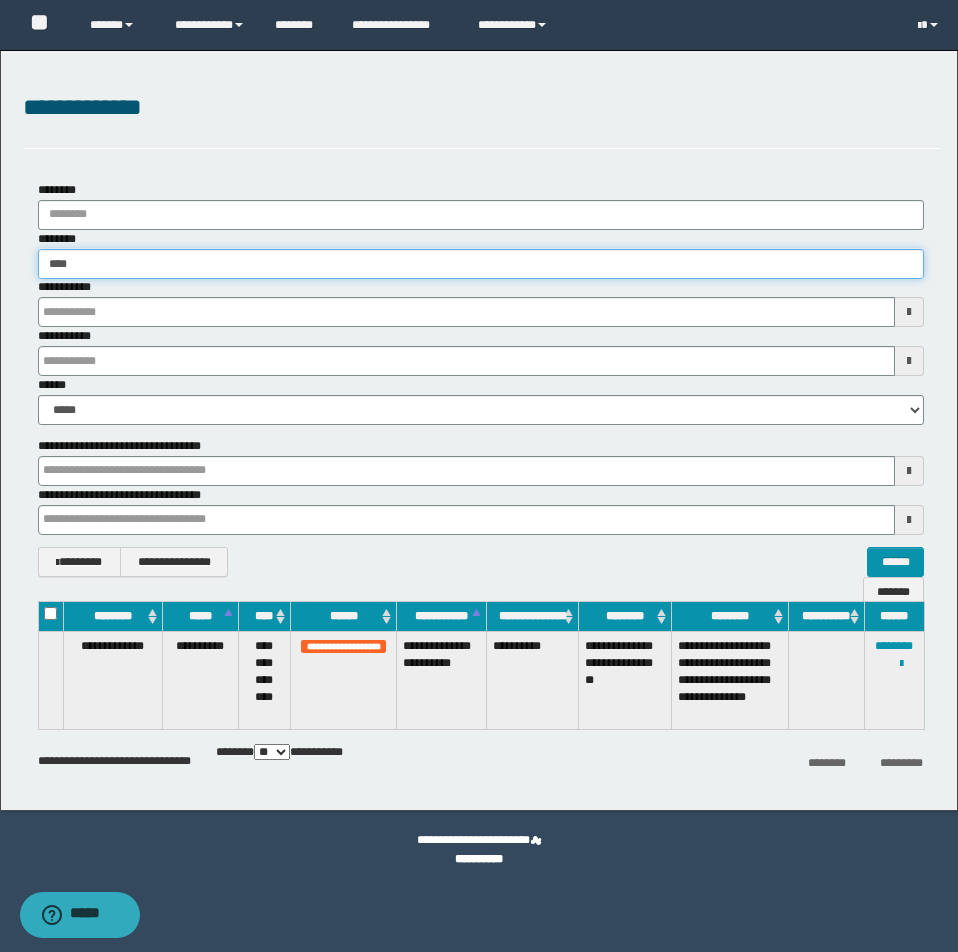 type on "****" 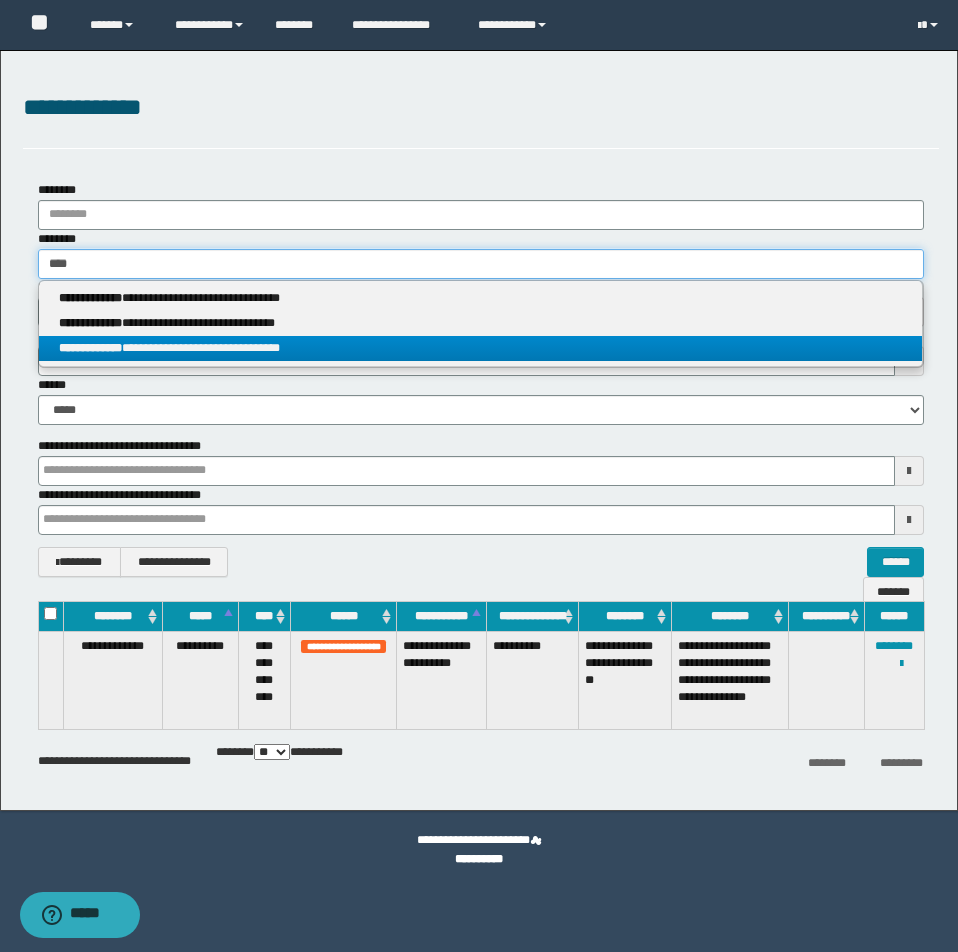 type on "****" 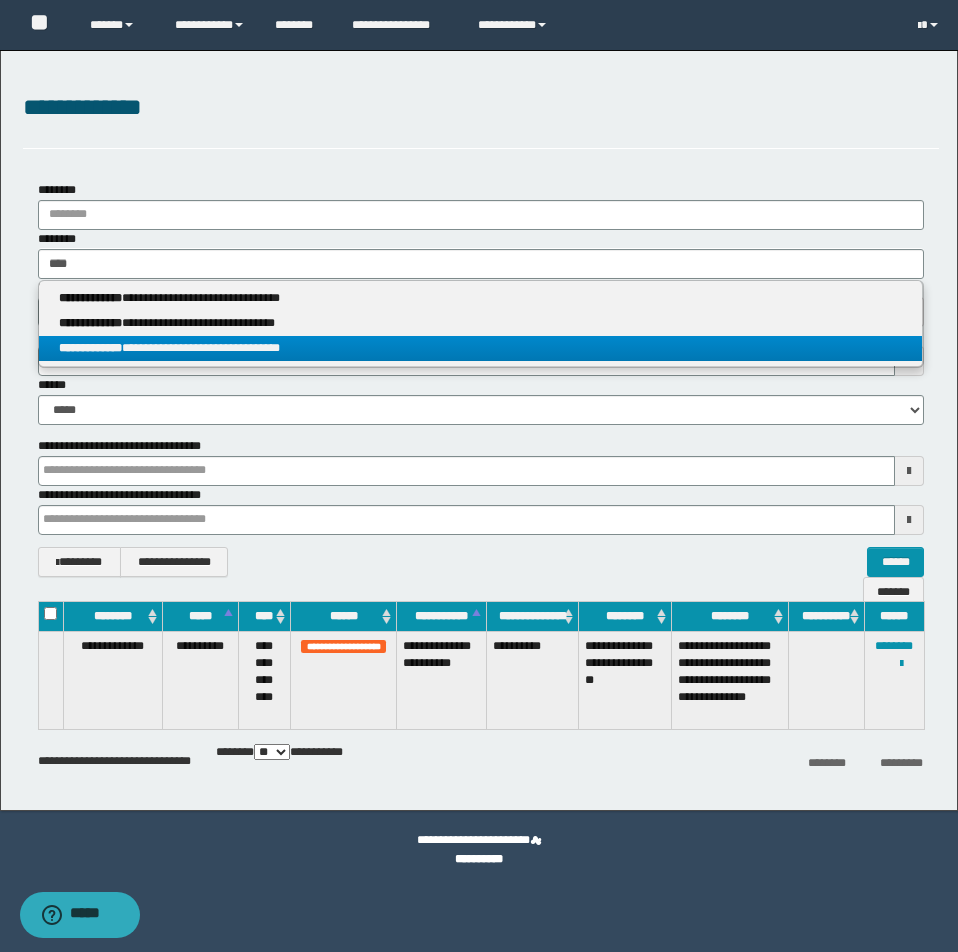 click on "**********" at bounding box center [480, 348] 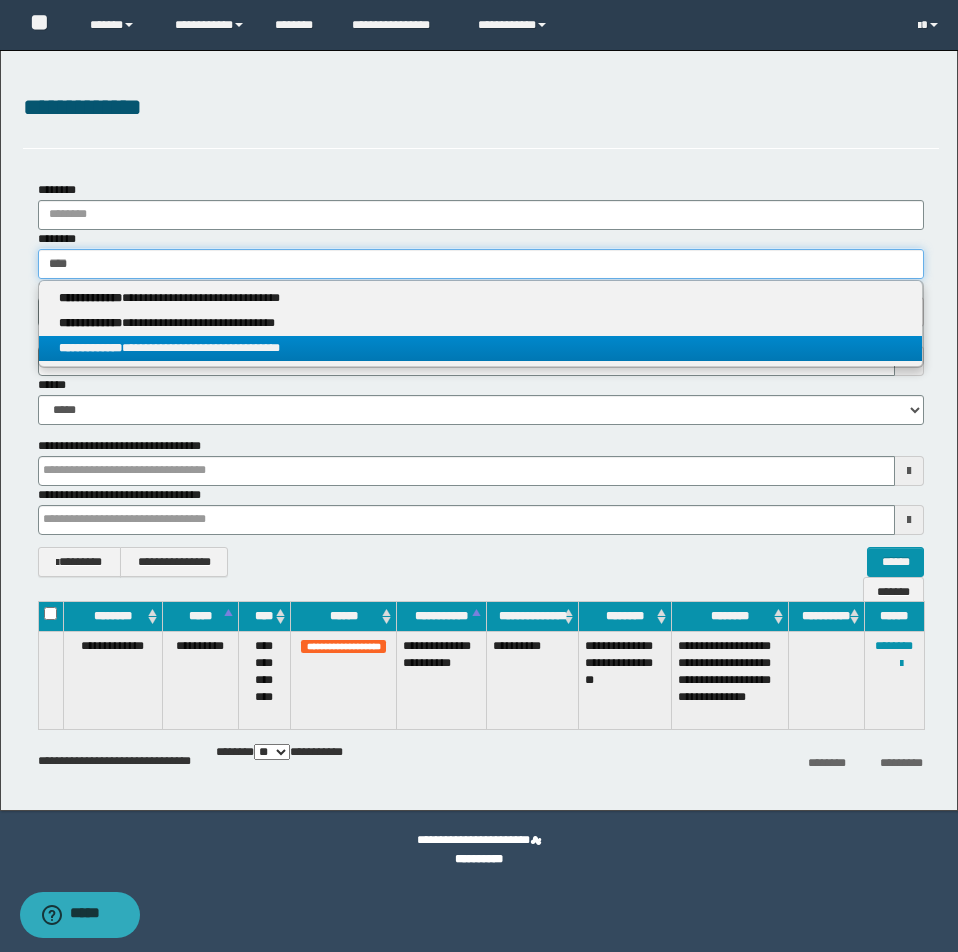 type 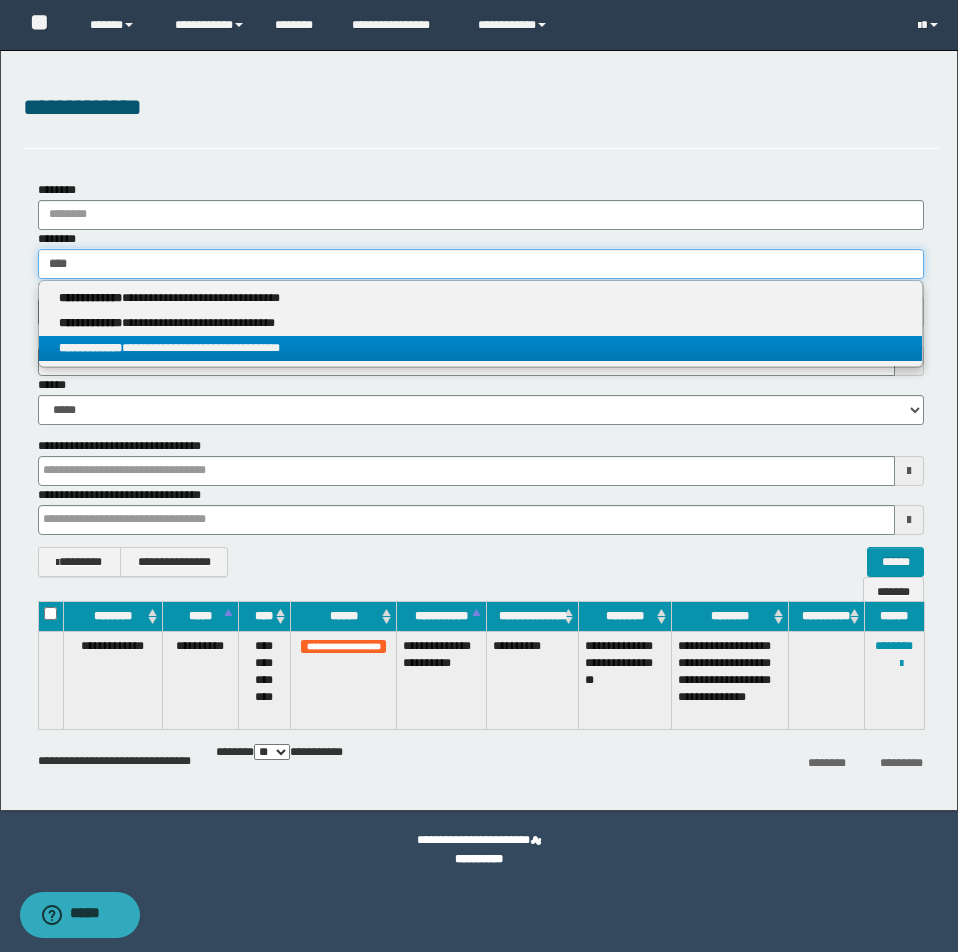 type on "**********" 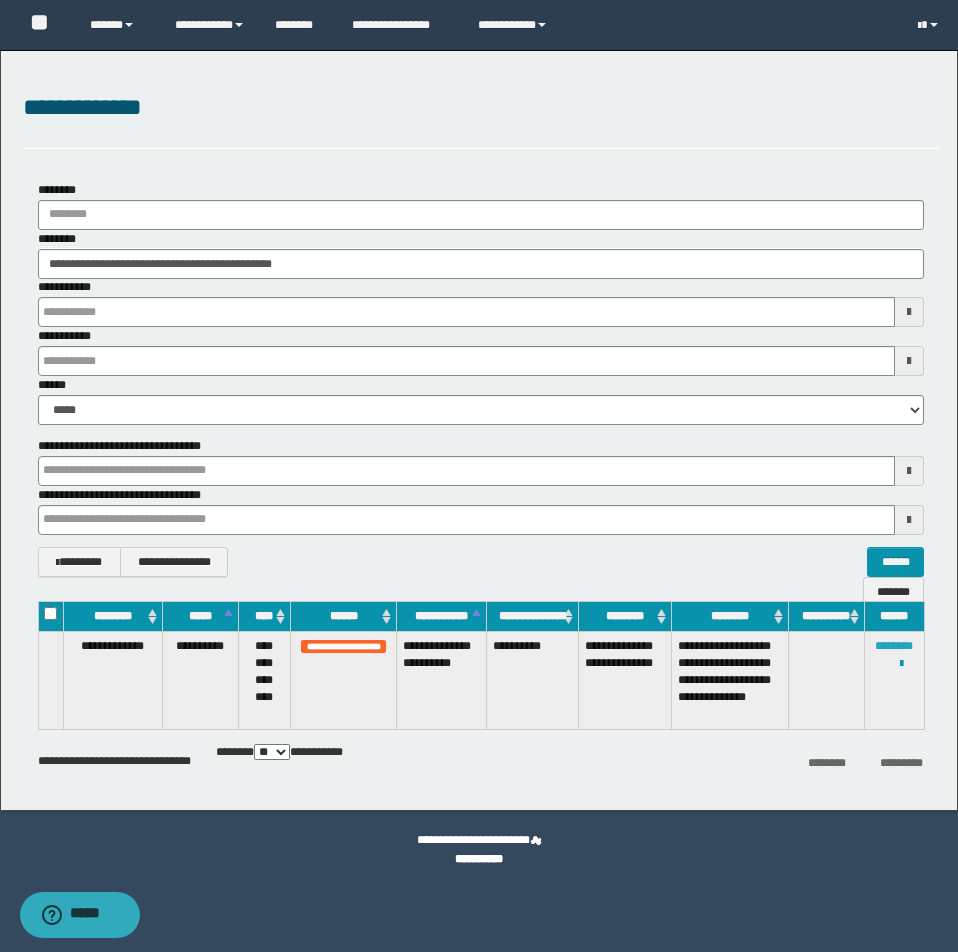 click on "********" at bounding box center (894, 646) 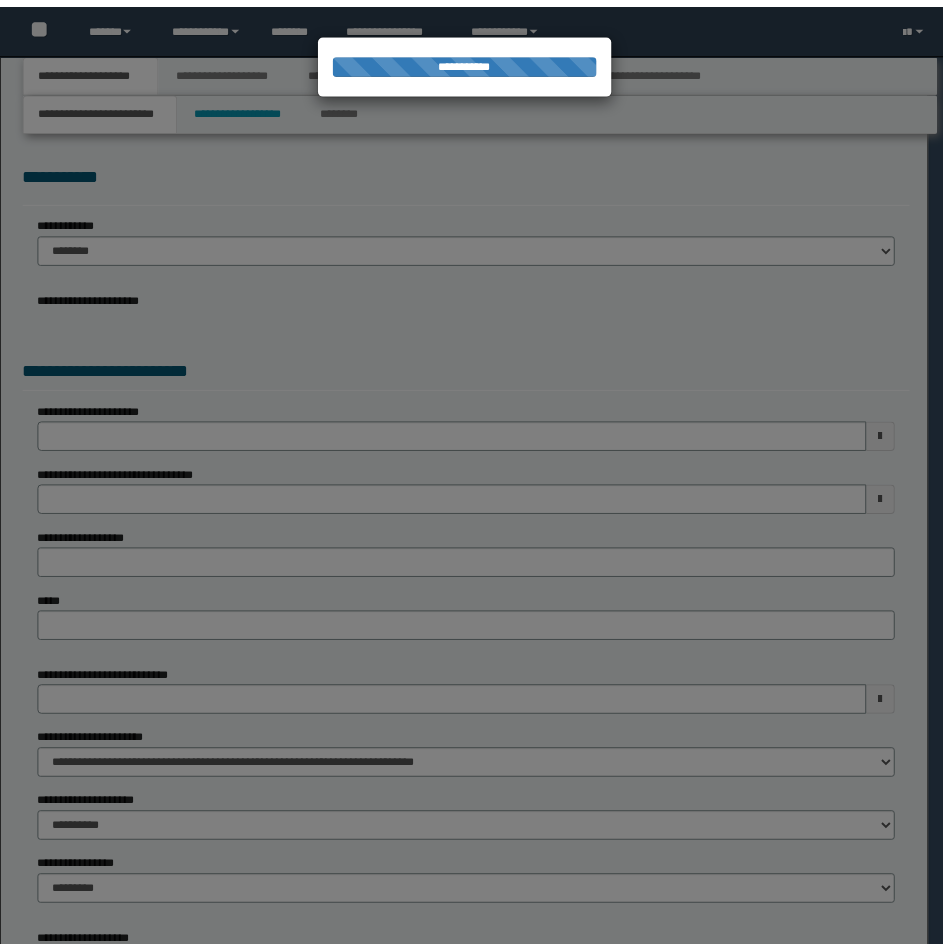 scroll, scrollTop: 0, scrollLeft: 0, axis: both 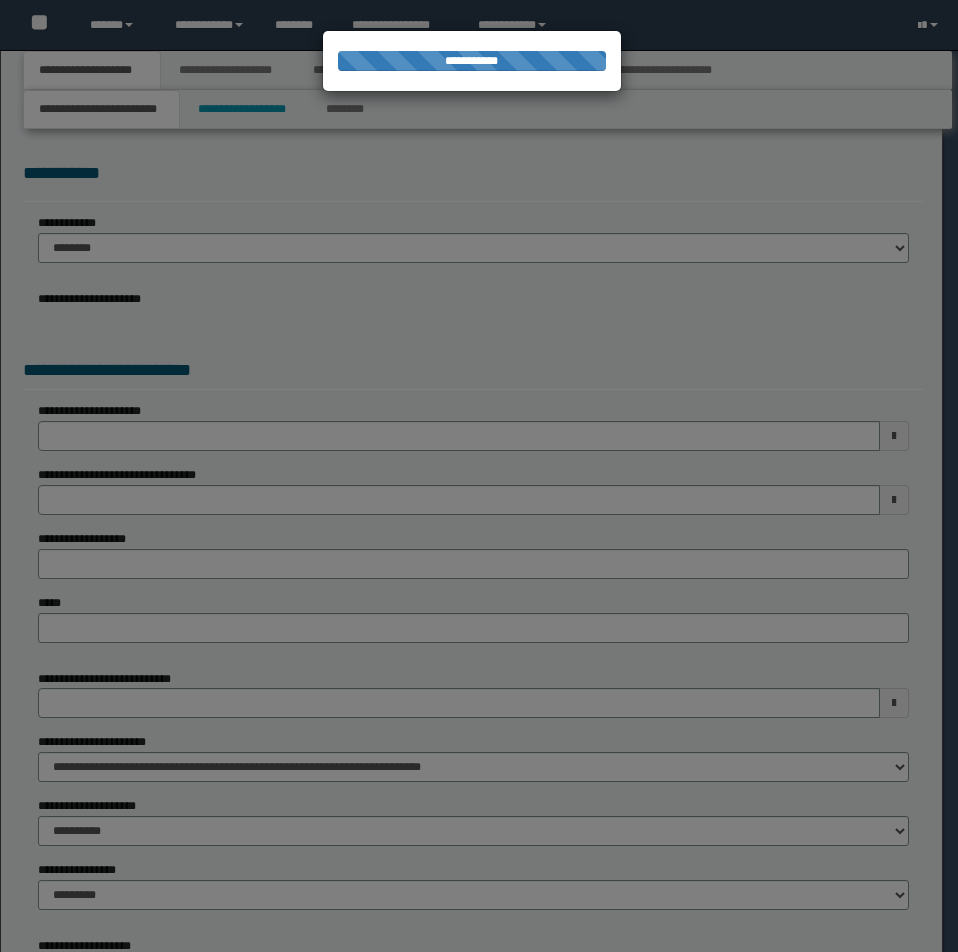 click at bounding box center (479, 476) 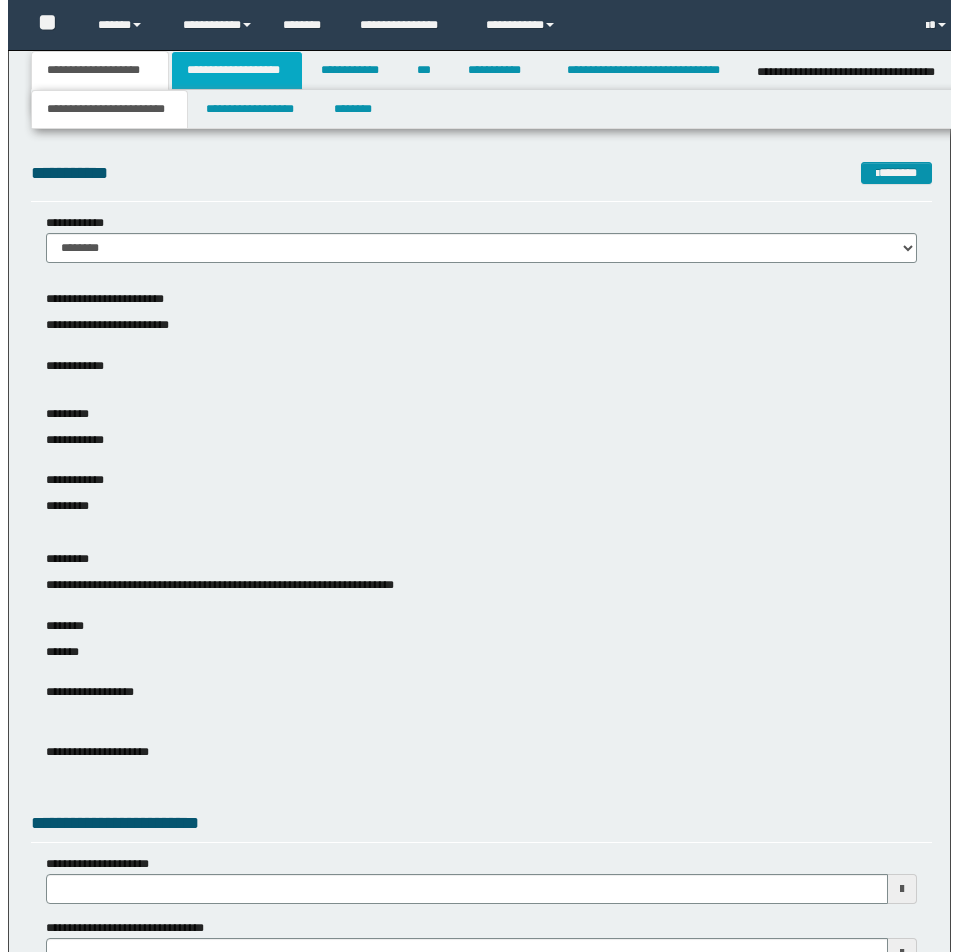 scroll, scrollTop: 0, scrollLeft: 0, axis: both 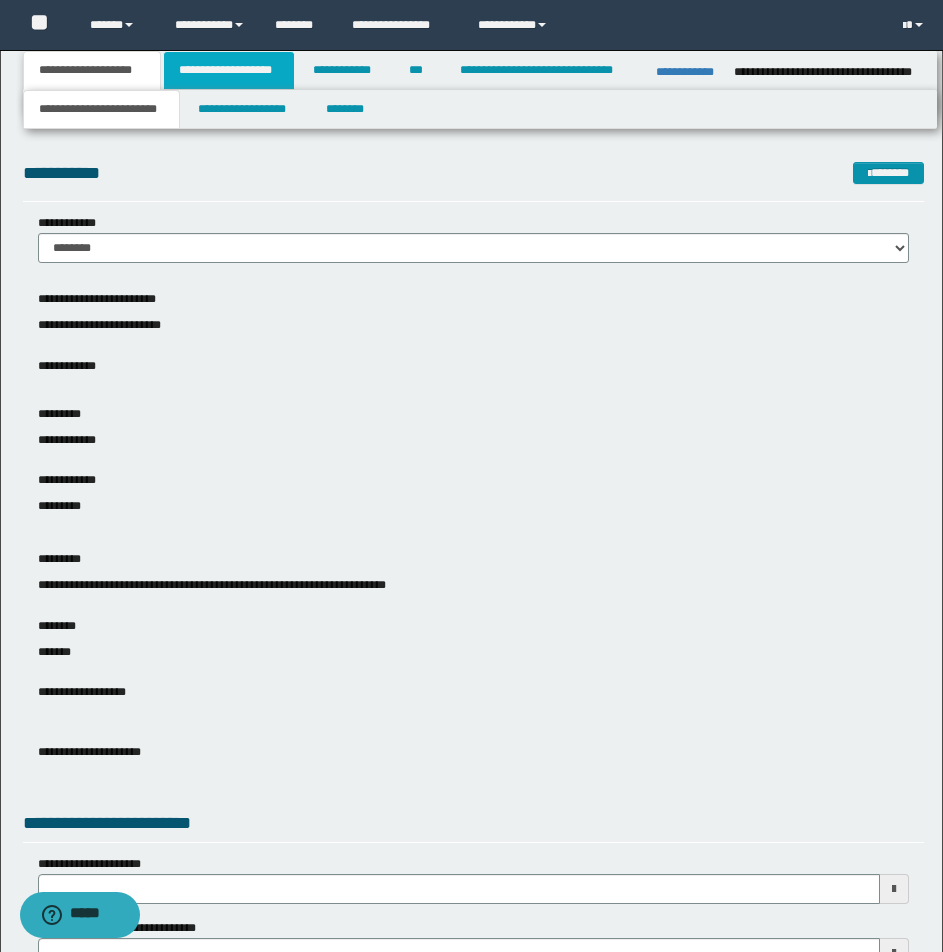 click on "**********" at bounding box center [229, 70] 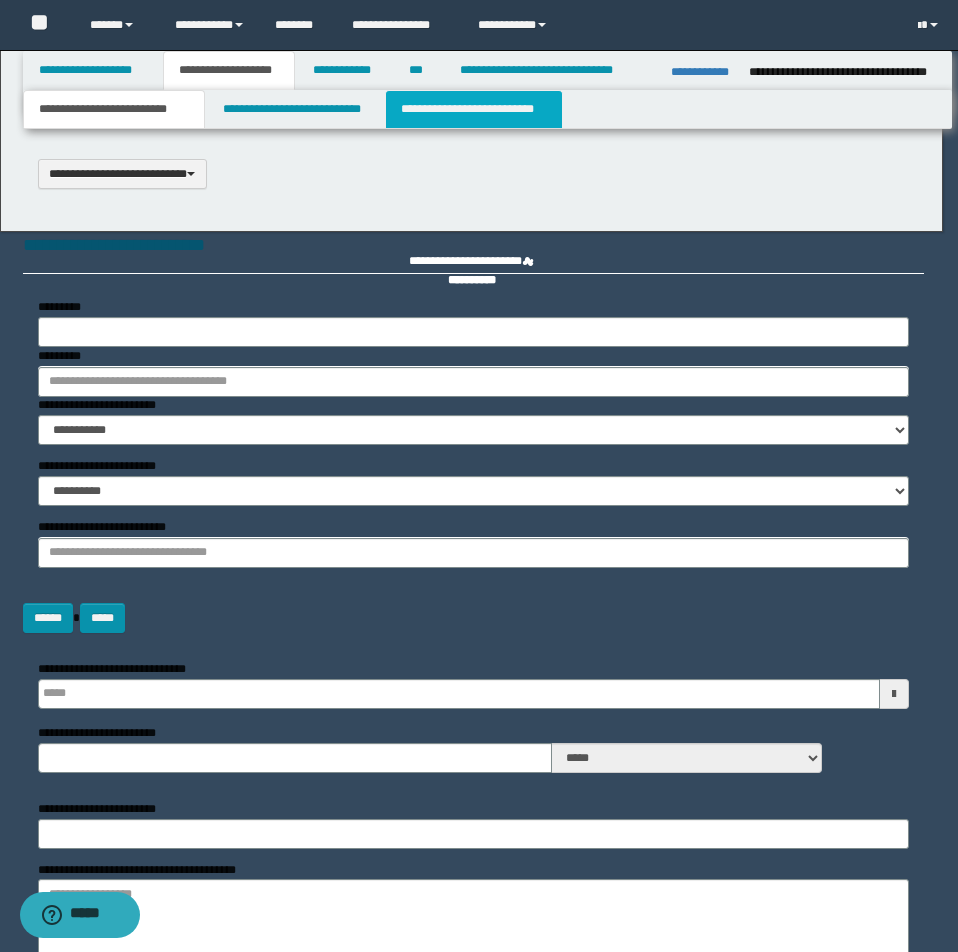 click on "**********" at bounding box center [474, 109] 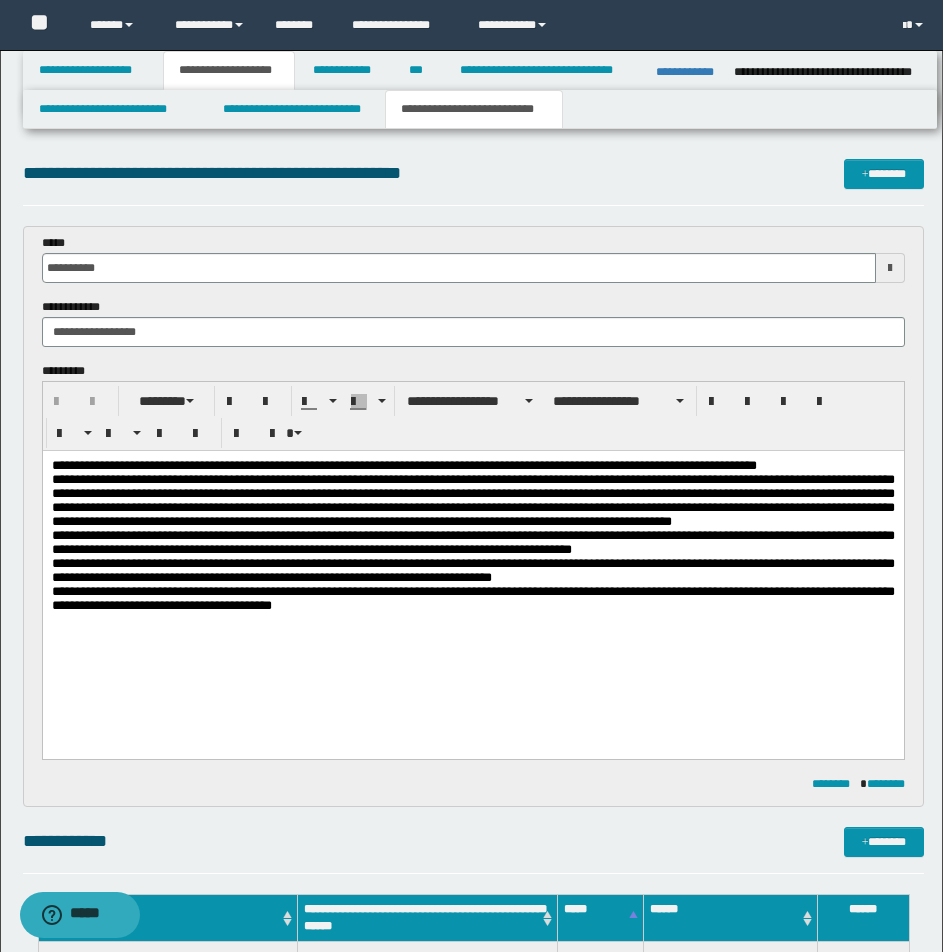 scroll, scrollTop: 0, scrollLeft: 0, axis: both 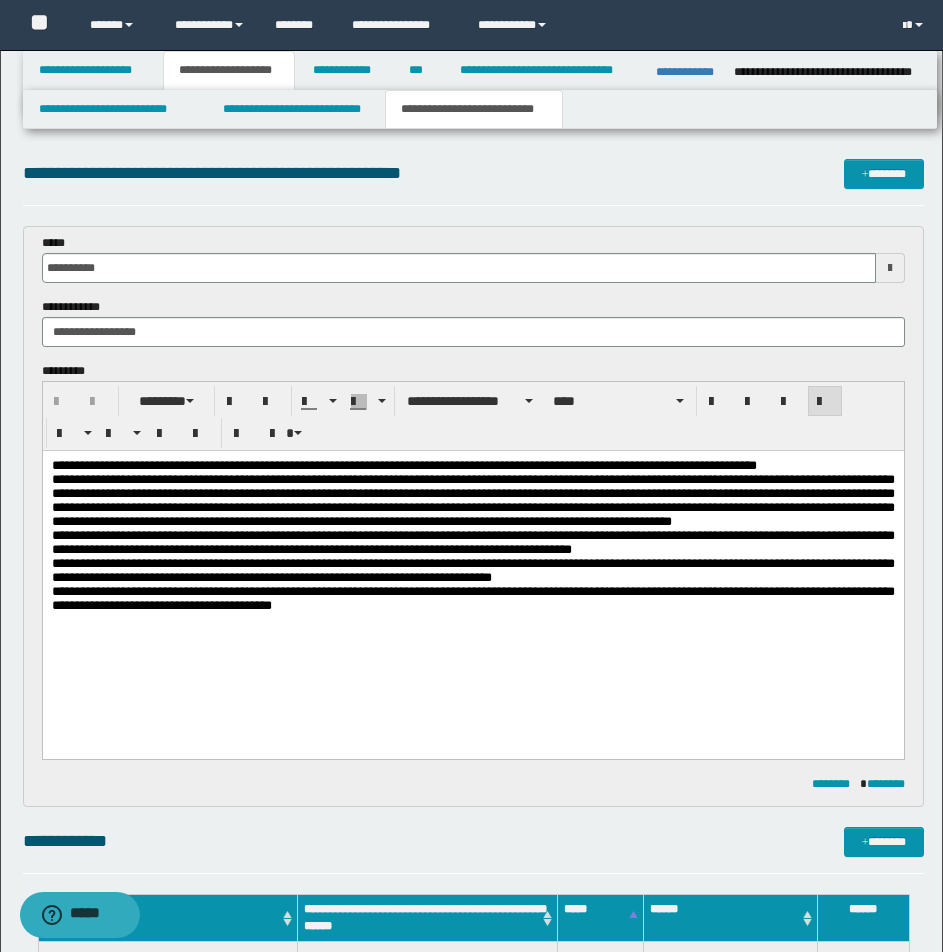 click at bounding box center (472, 620) 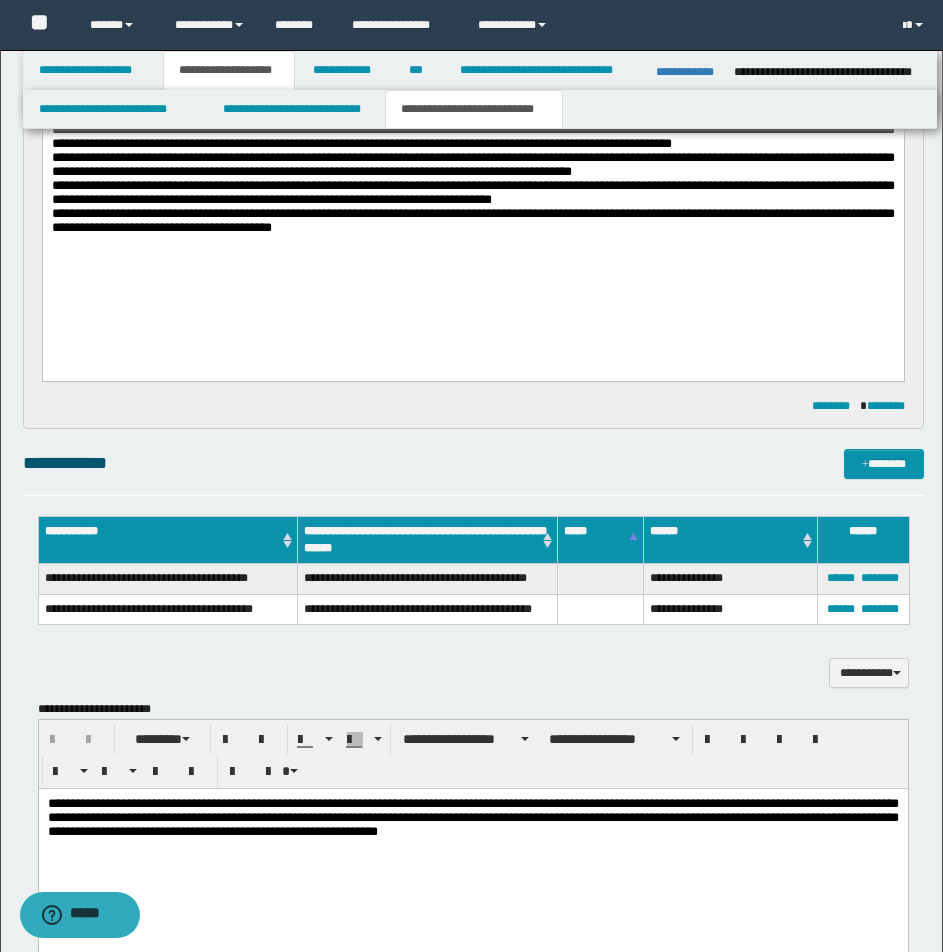 scroll, scrollTop: 418, scrollLeft: 0, axis: vertical 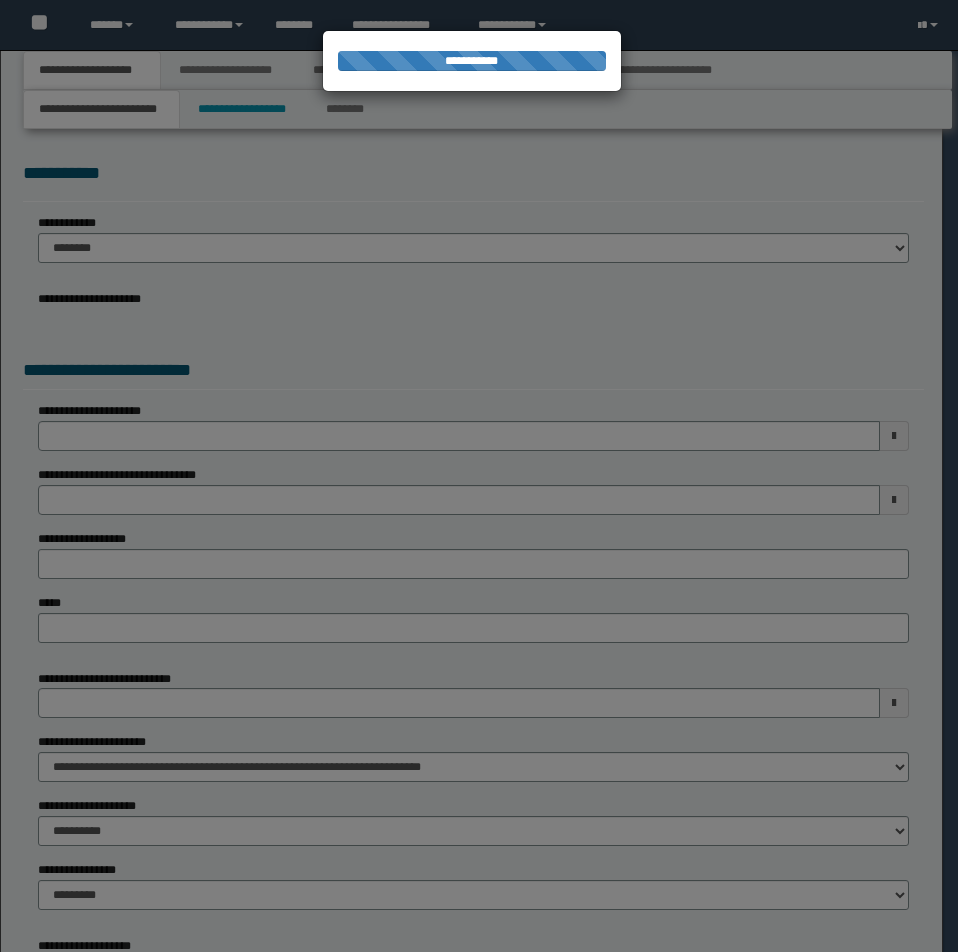 select on "*" 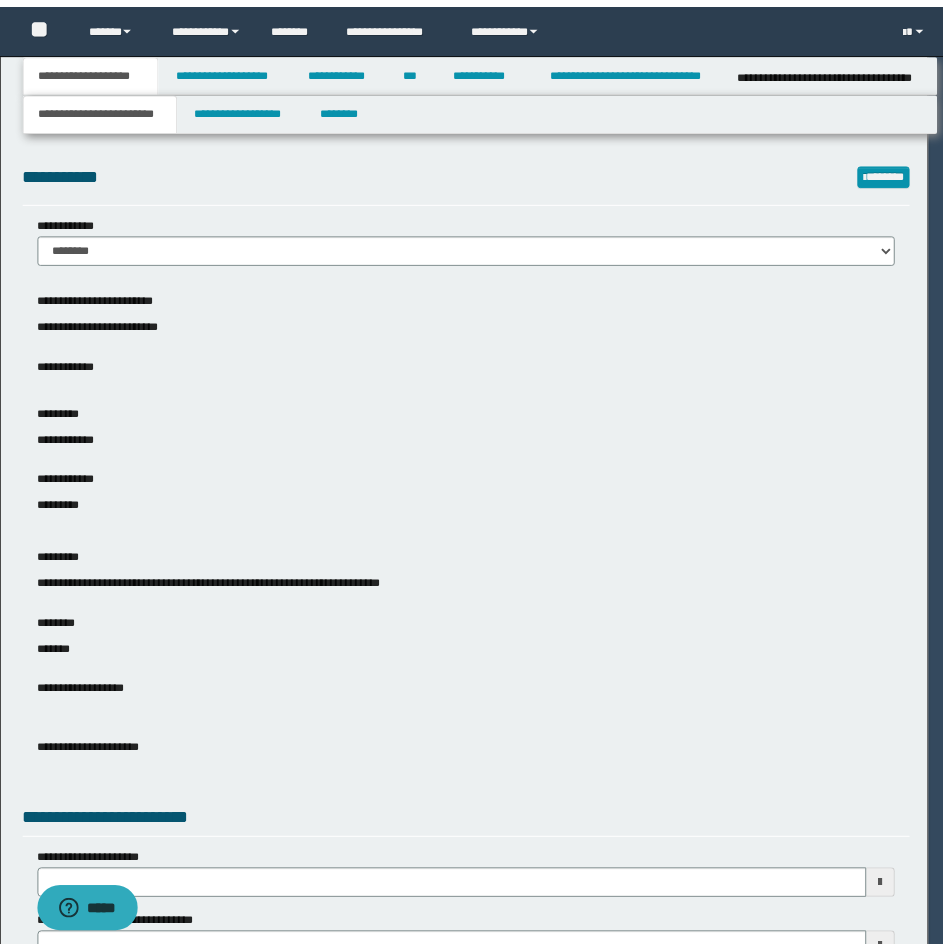 scroll, scrollTop: 0, scrollLeft: 0, axis: both 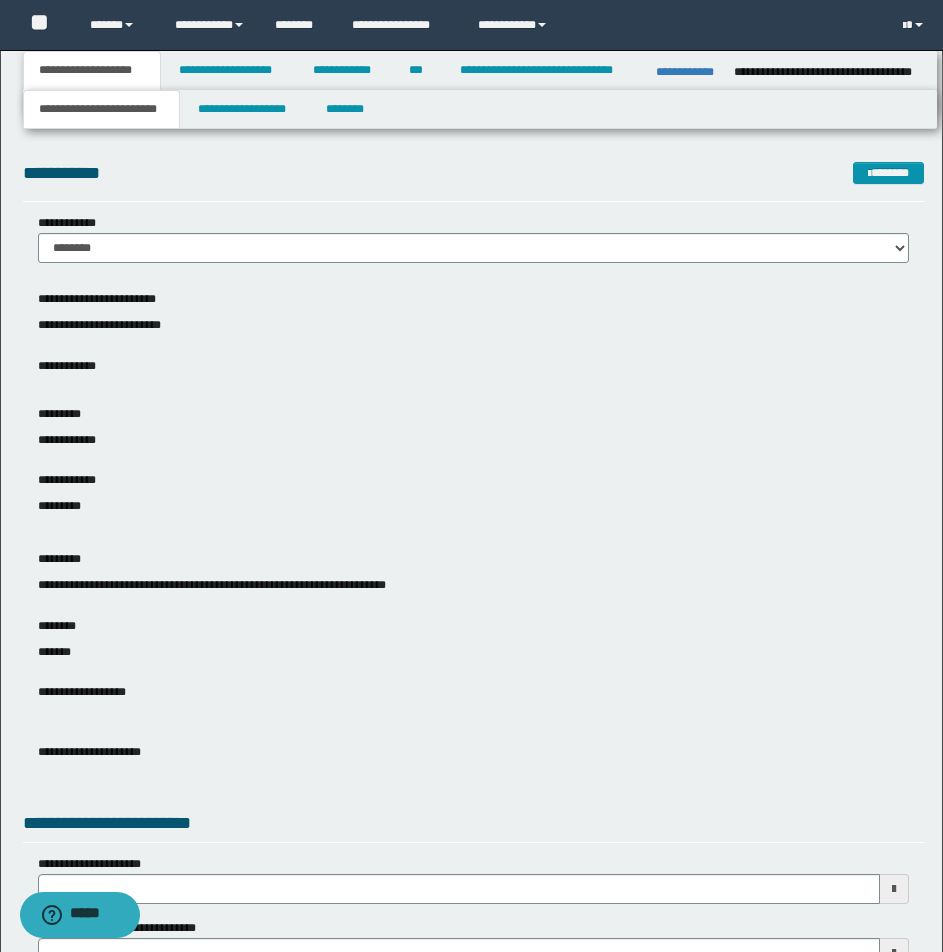click on "**********" at bounding box center (473, 238) 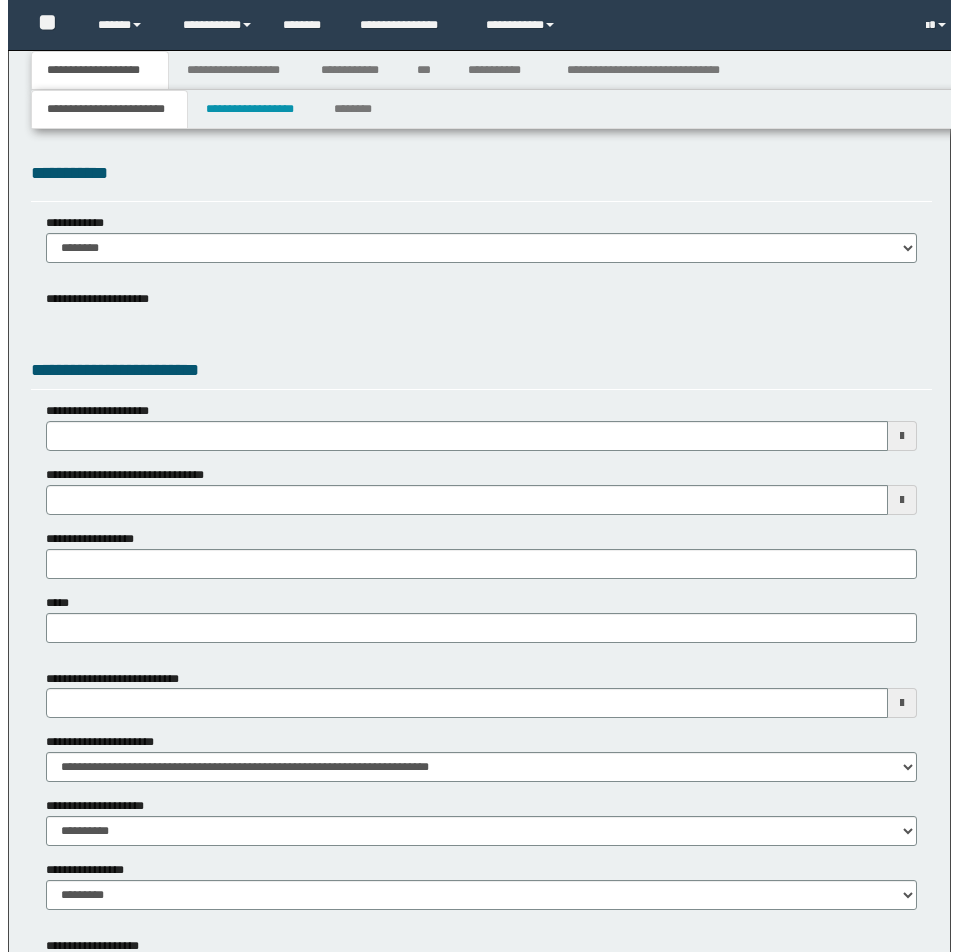 scroll, scrollTop: 0, scrollLeft: 0, axis: both 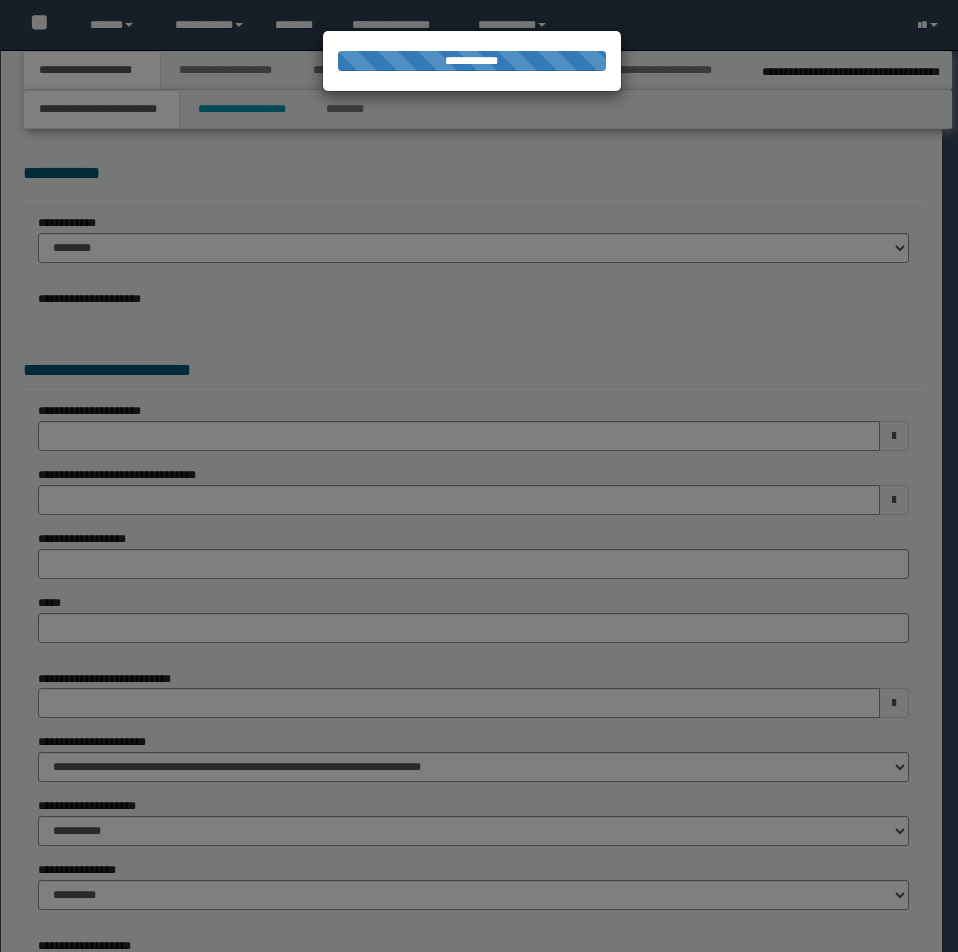 type on "**********" 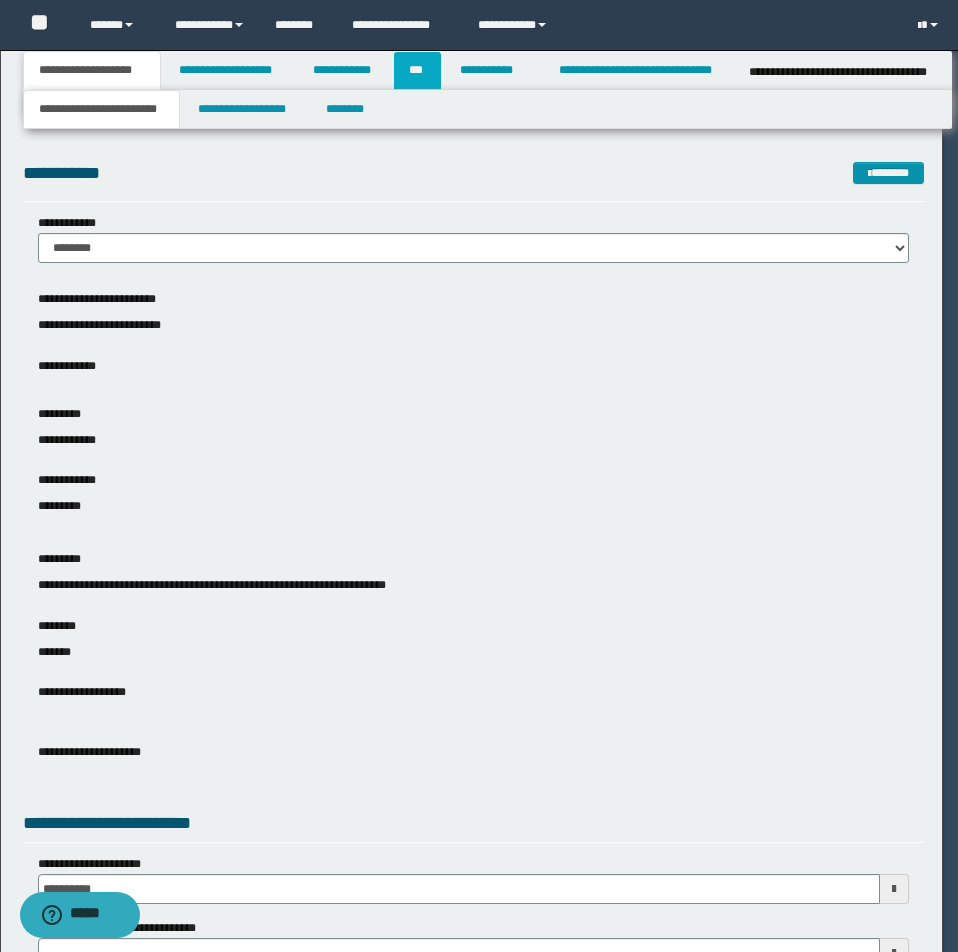 scroll, scrollTop: 0, scrollLeft: 0, axis: both 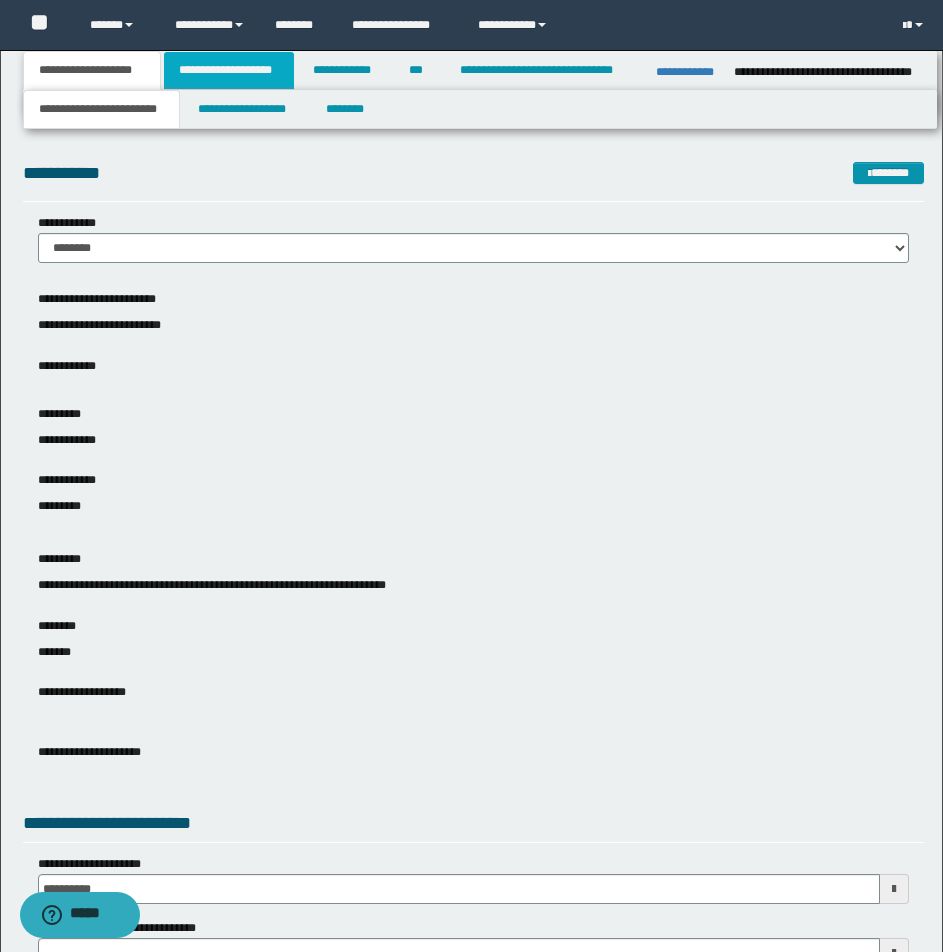 click on "**********" at bounding box center (229, 70) 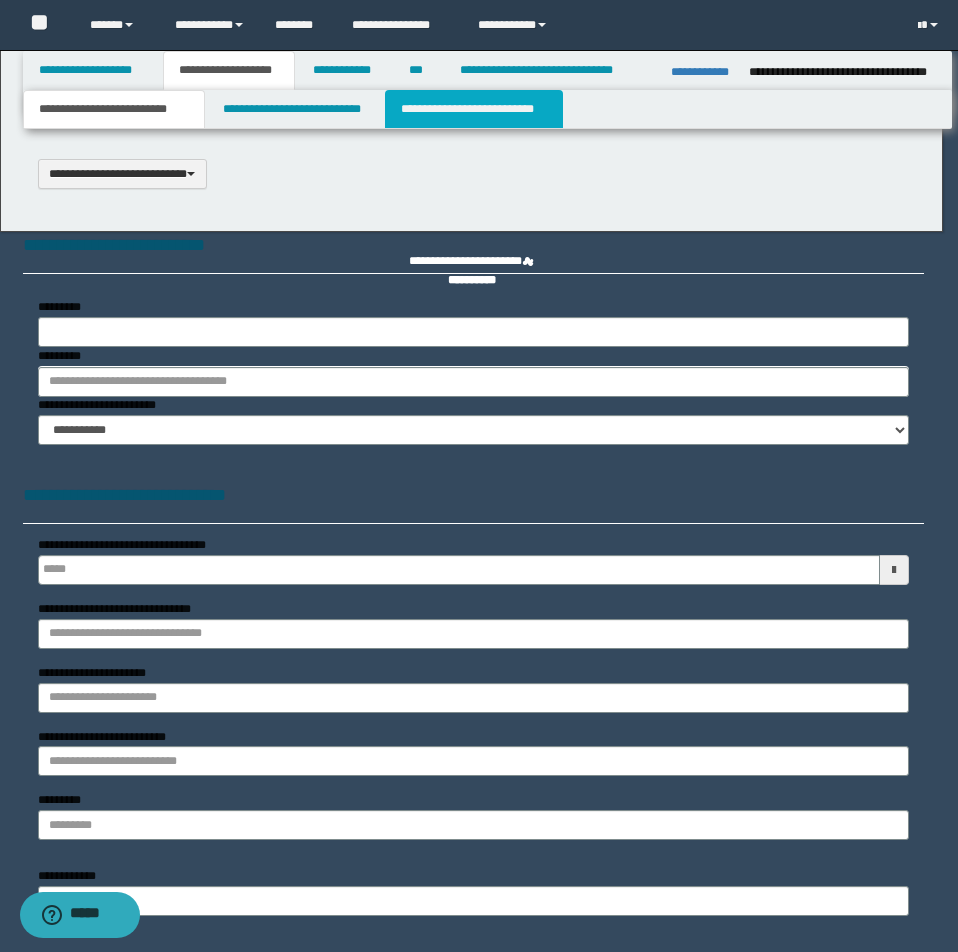 click on "**********" at bounding box center [474, 109] 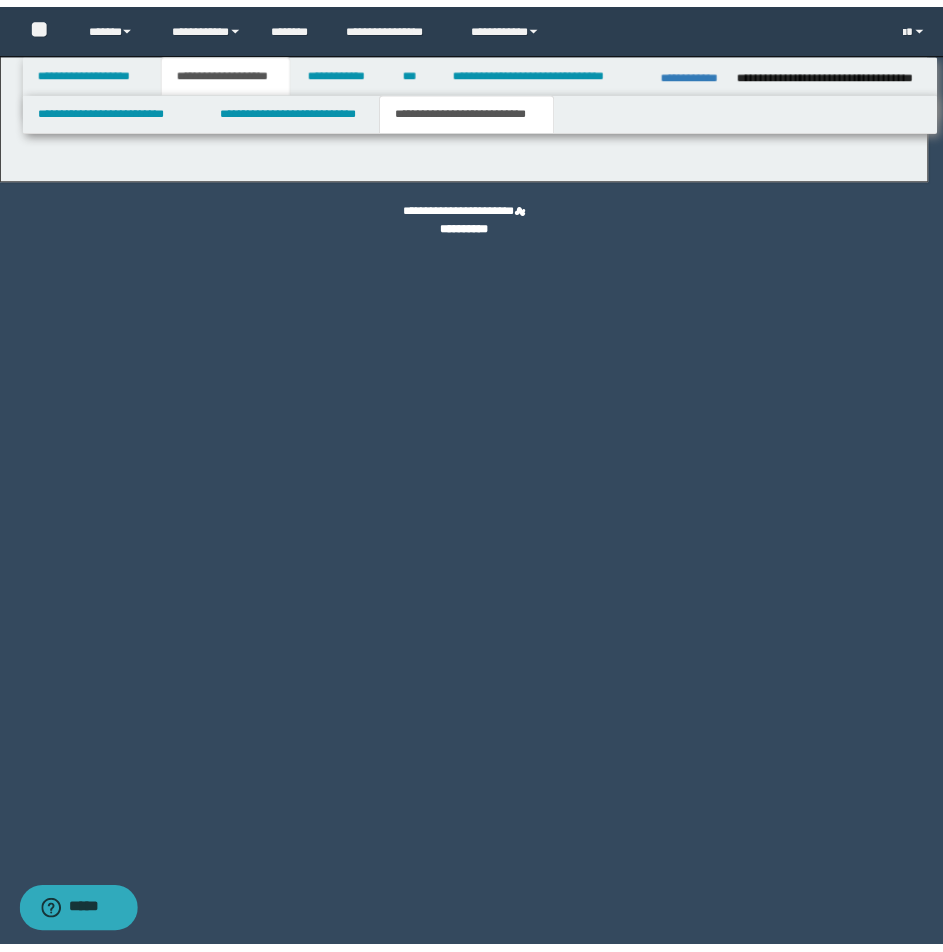 scroll, scrollTop: 0, scrollLeft: 0, axis: both 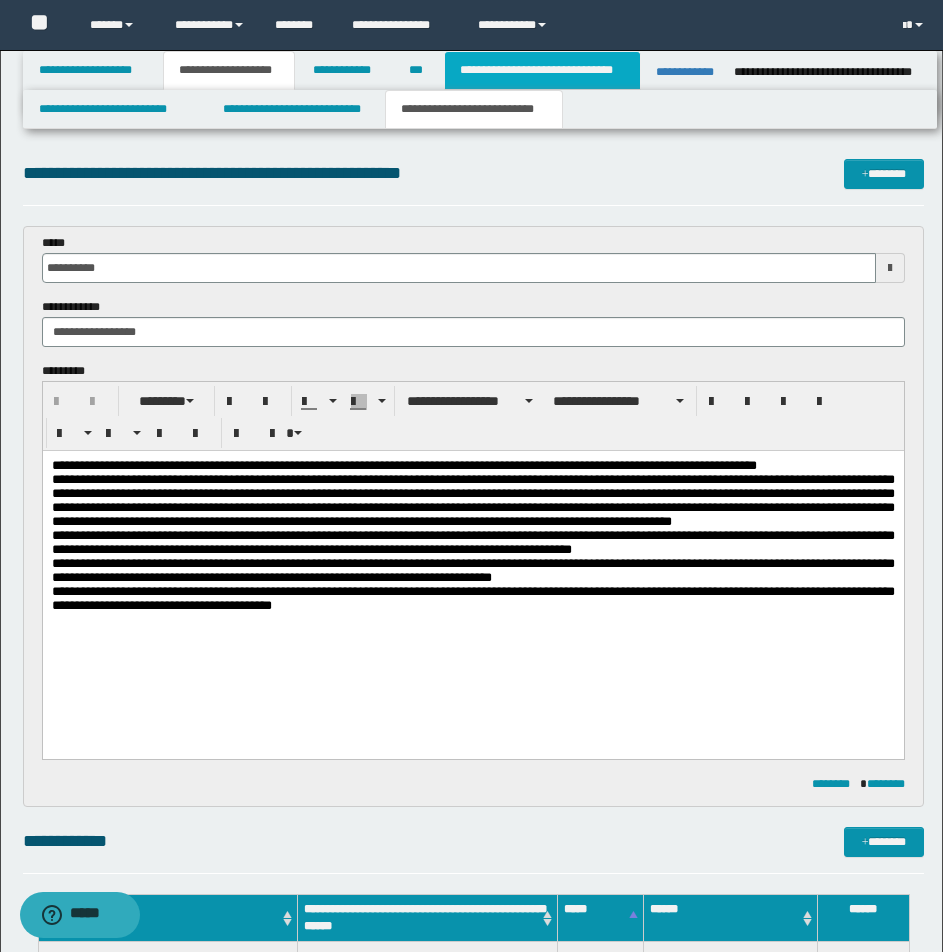 click on "**********" at bounding box center (542, 70) 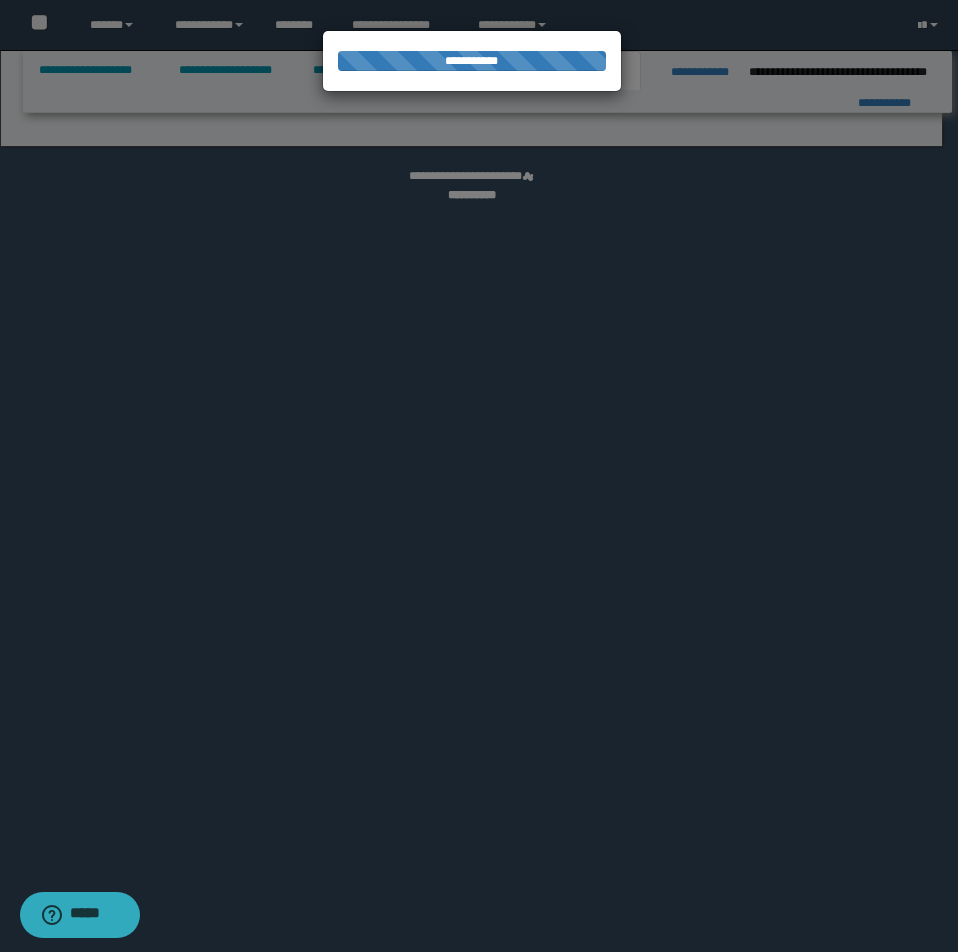 select on "*" 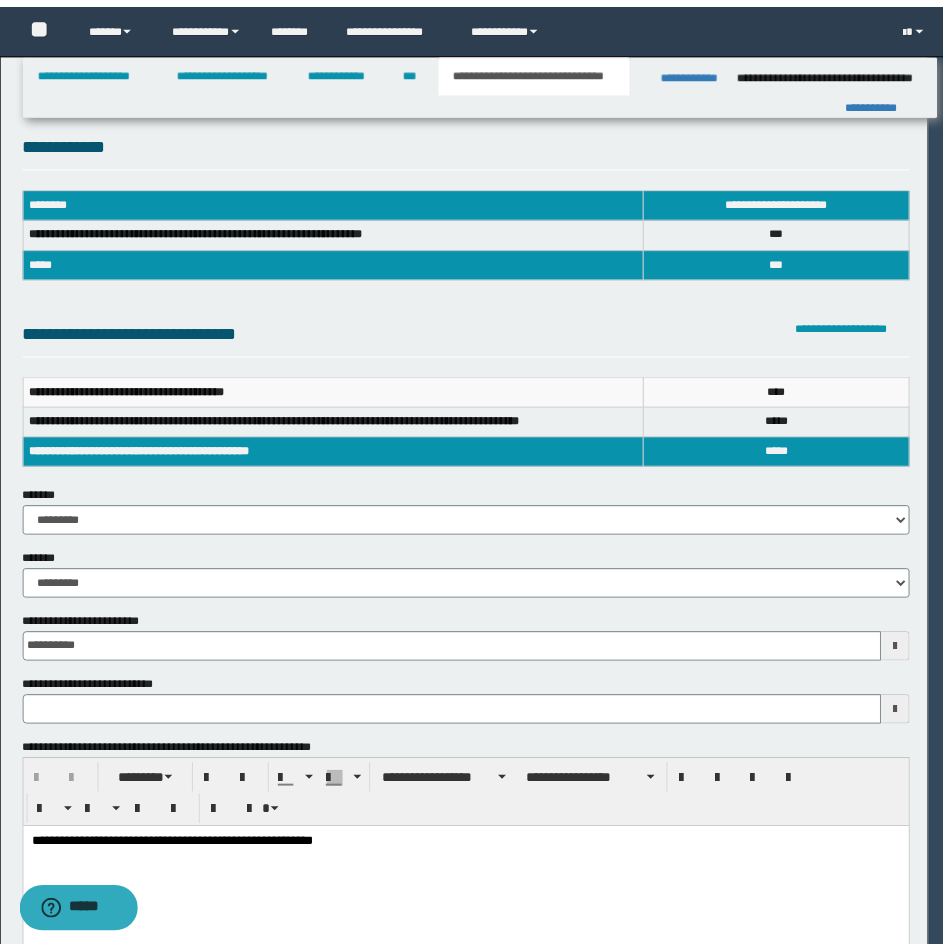 scroll, scrollTop: 0, scrollLeft: 0, axis: both 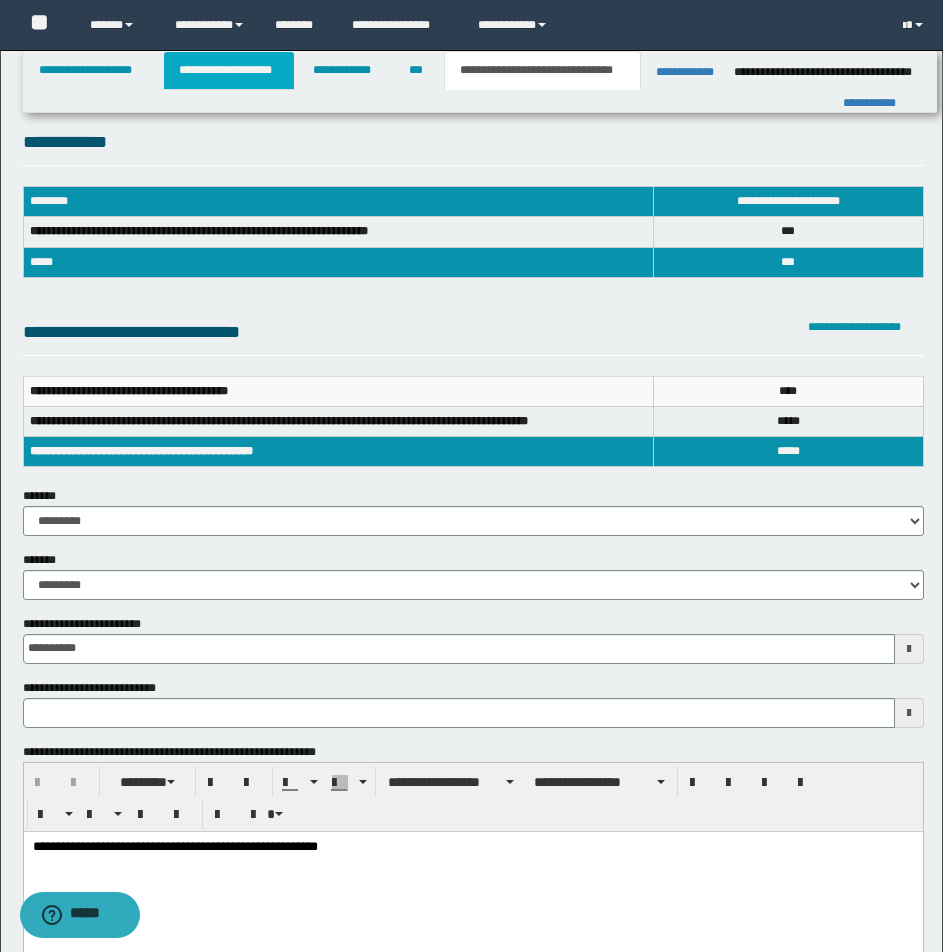 click on "**********" at bounding box center (229, 70) 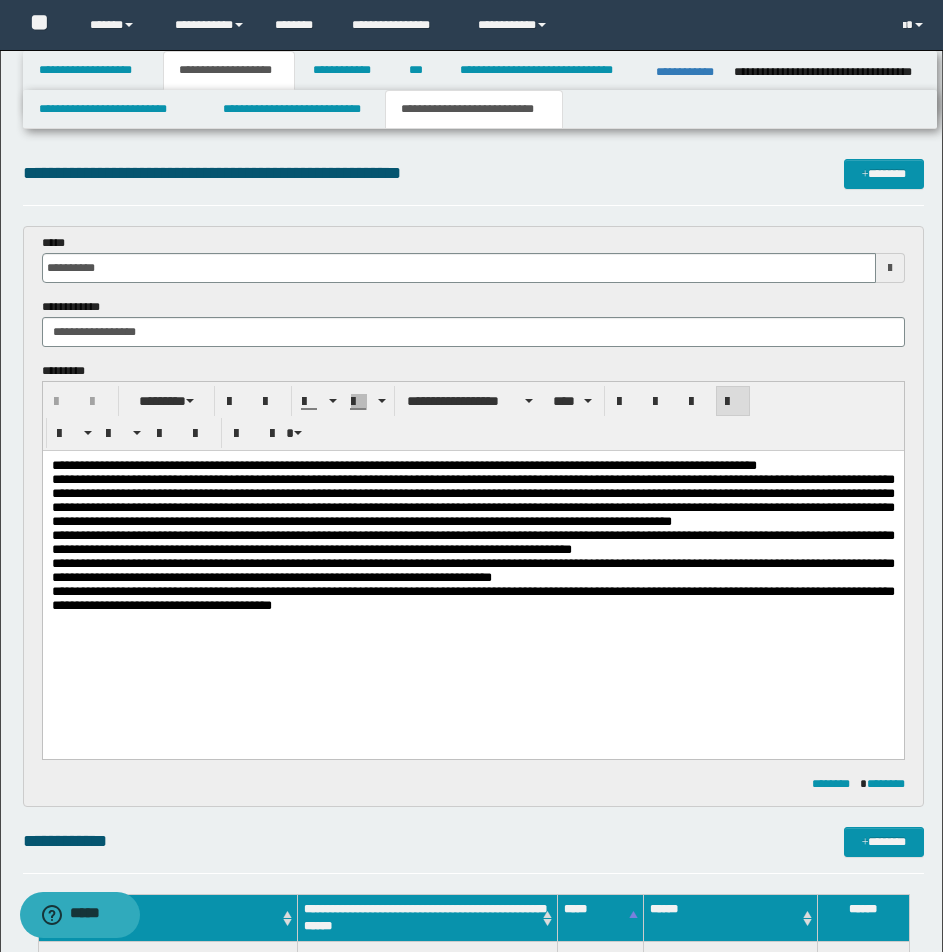 click on "**********" at bounding box center [472, 500] 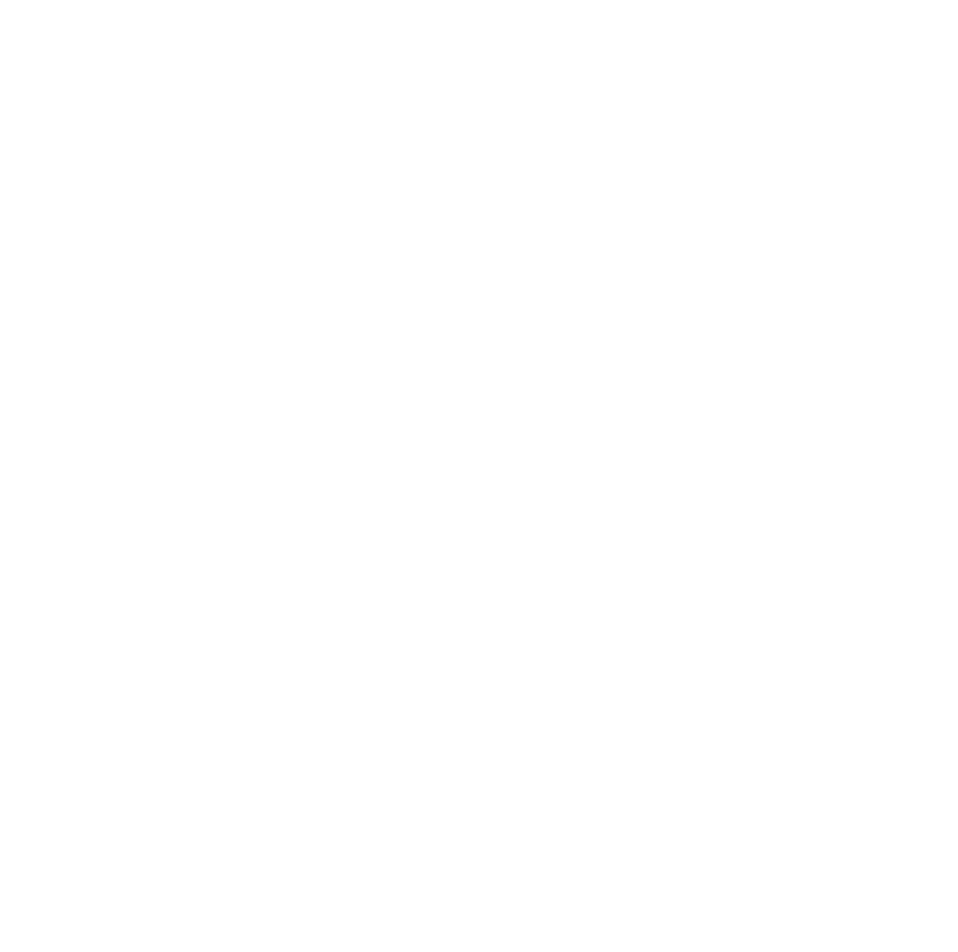 scroll, scrollTop: 0, scrollLeft: 0, axis: both 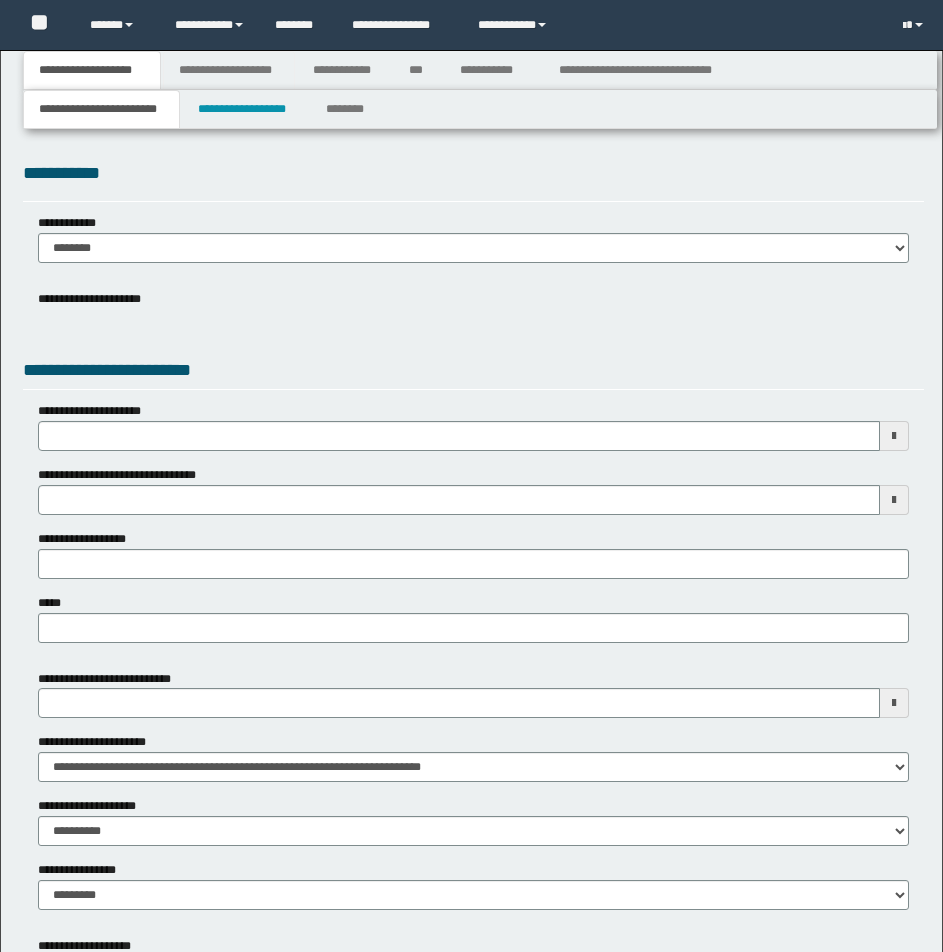 type 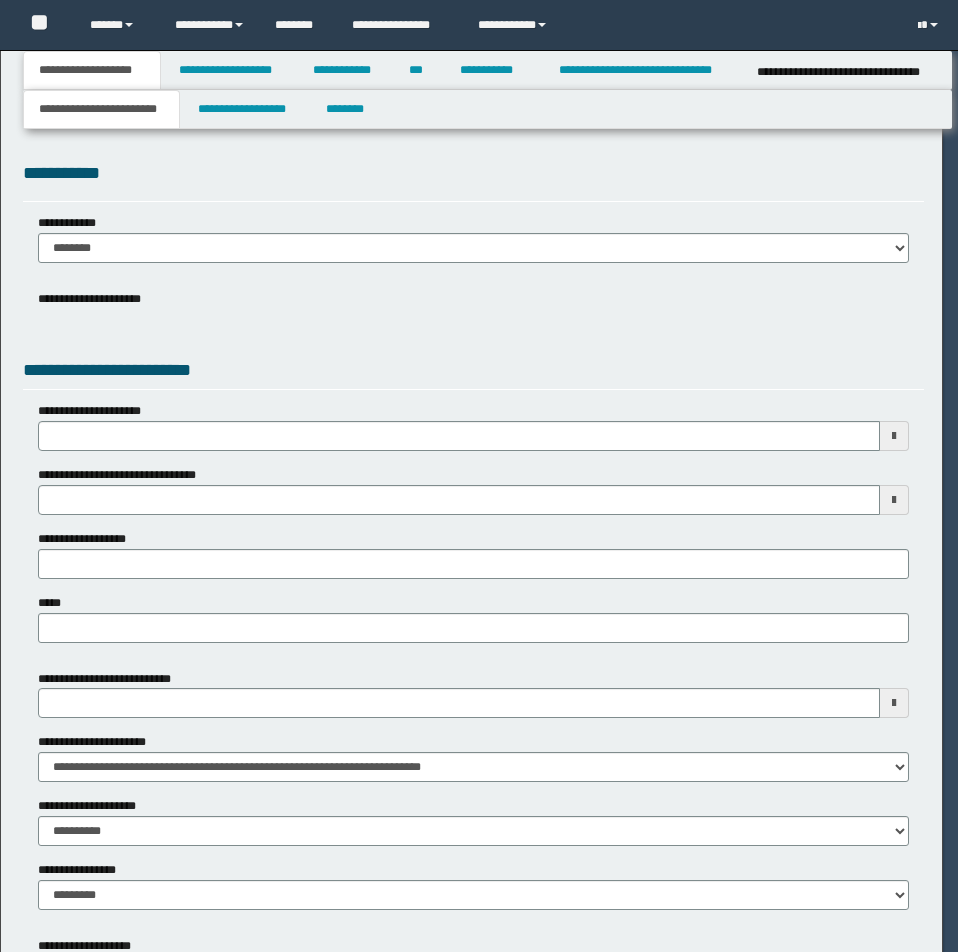 type on "**********" 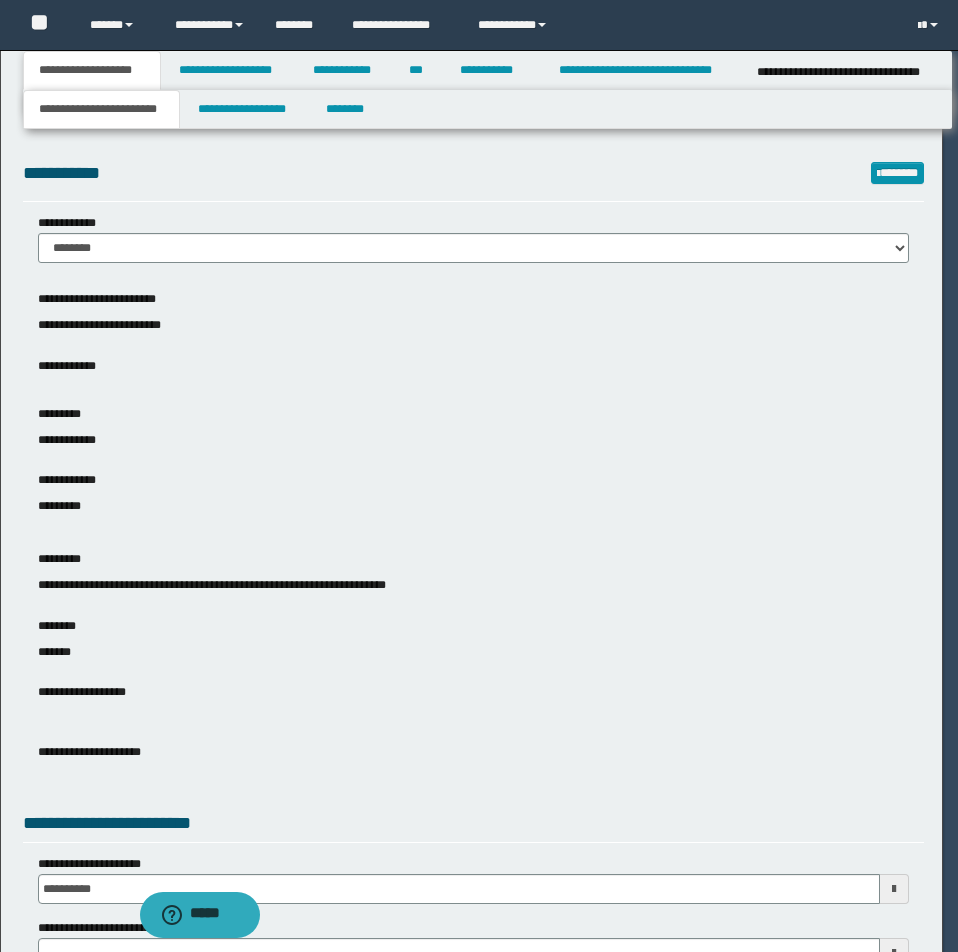 scroll, scrollTop: 0, scrollLeft: 0, axis: both 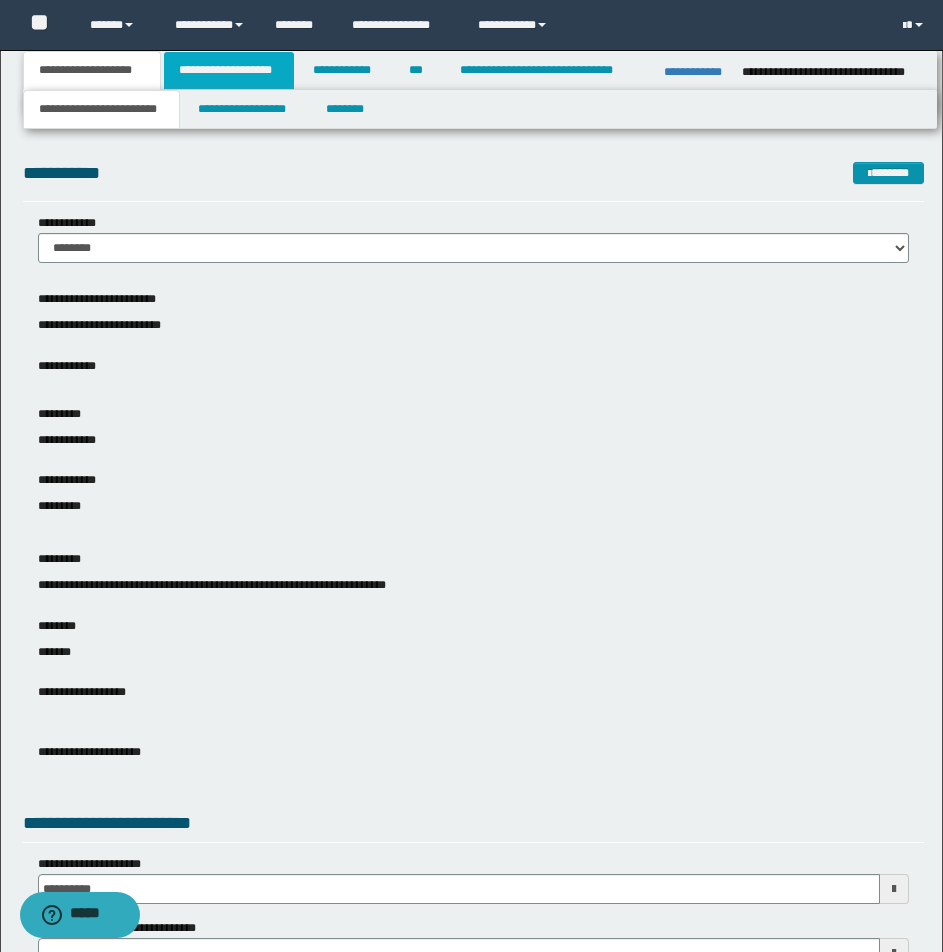 click on "**********" at bounding box center (229, 70) 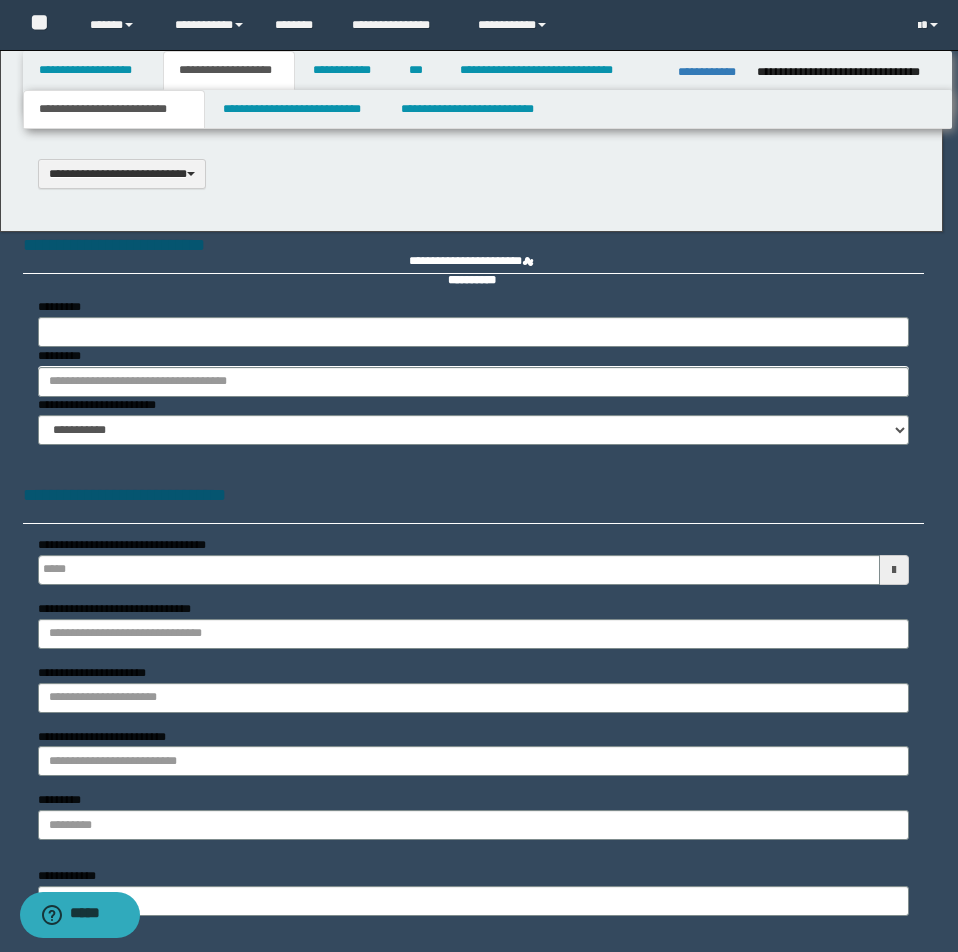 type 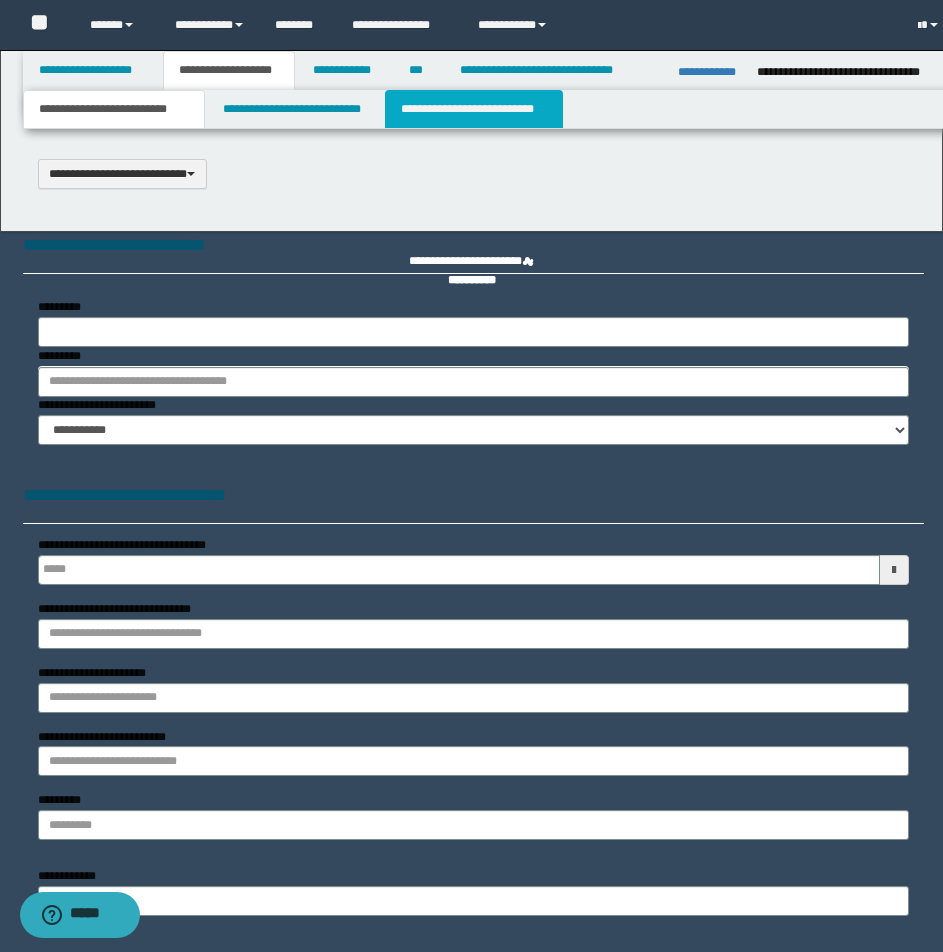 click on "**********" at bounding box center (474, 109) 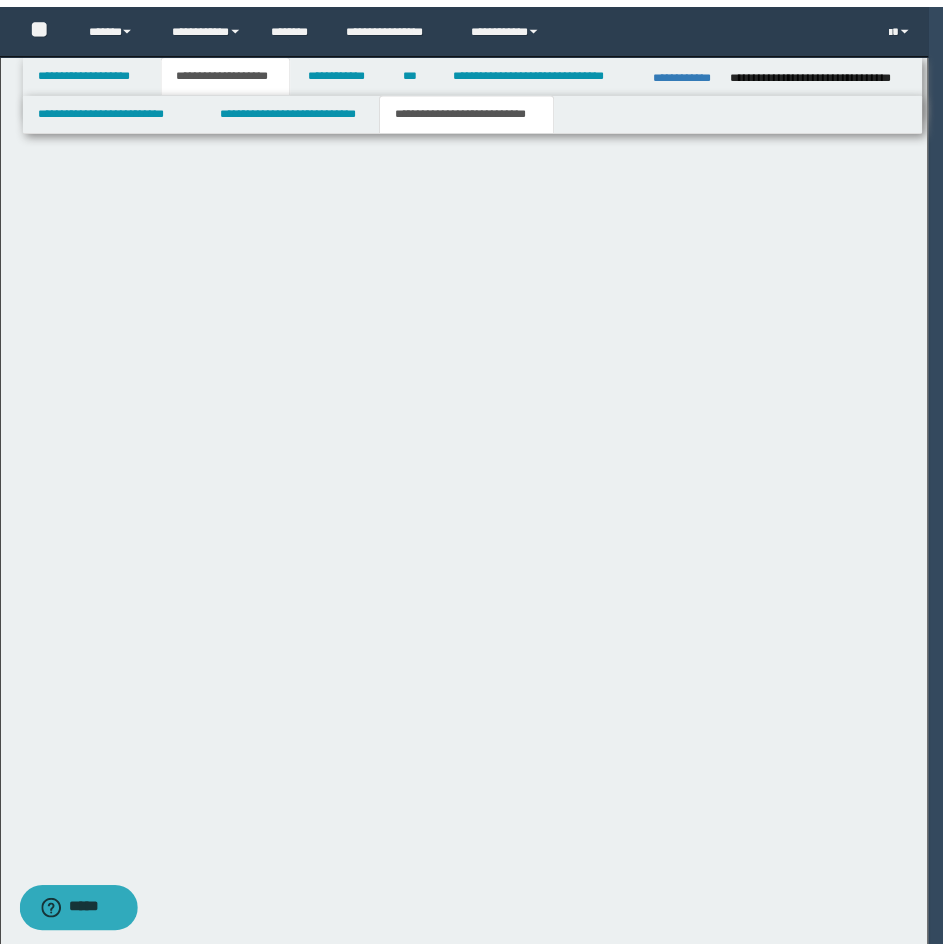 scroll, scrollTop: 0, scrollLeft: 0, axis: both 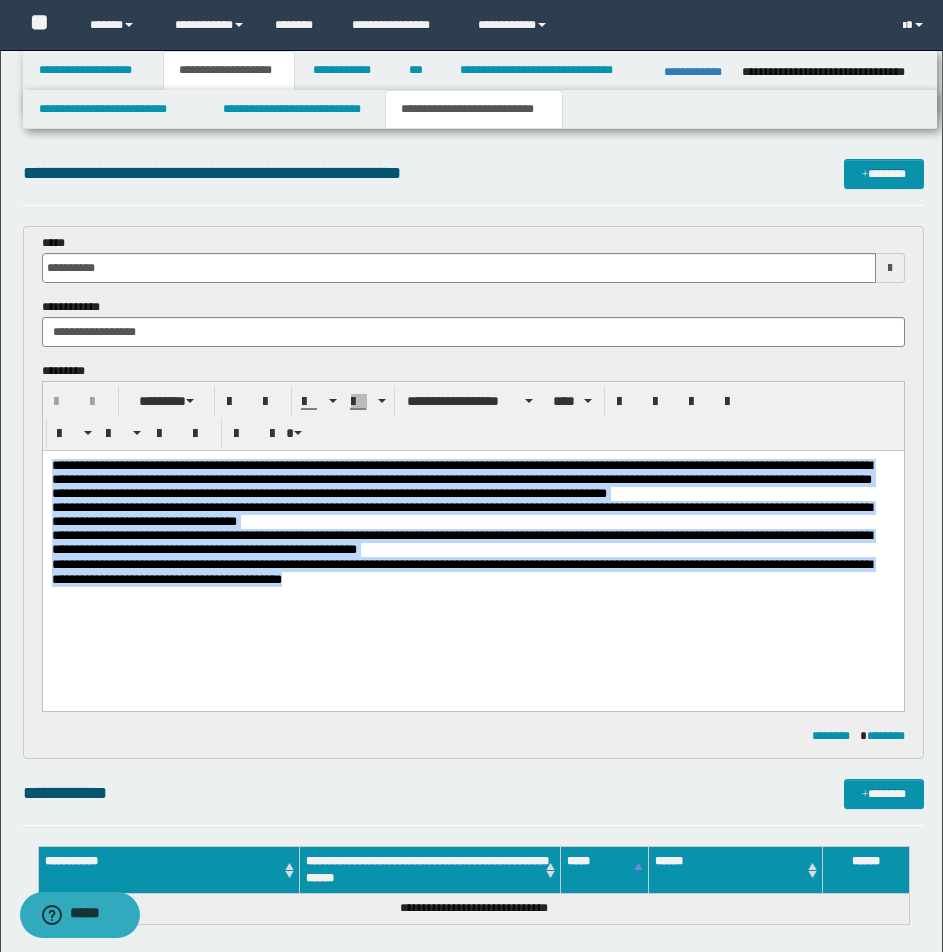 drag, startPoint x: 52, startPoint y: 464, endPoint x: 491, endPoint y: 639, distance: 472.59497 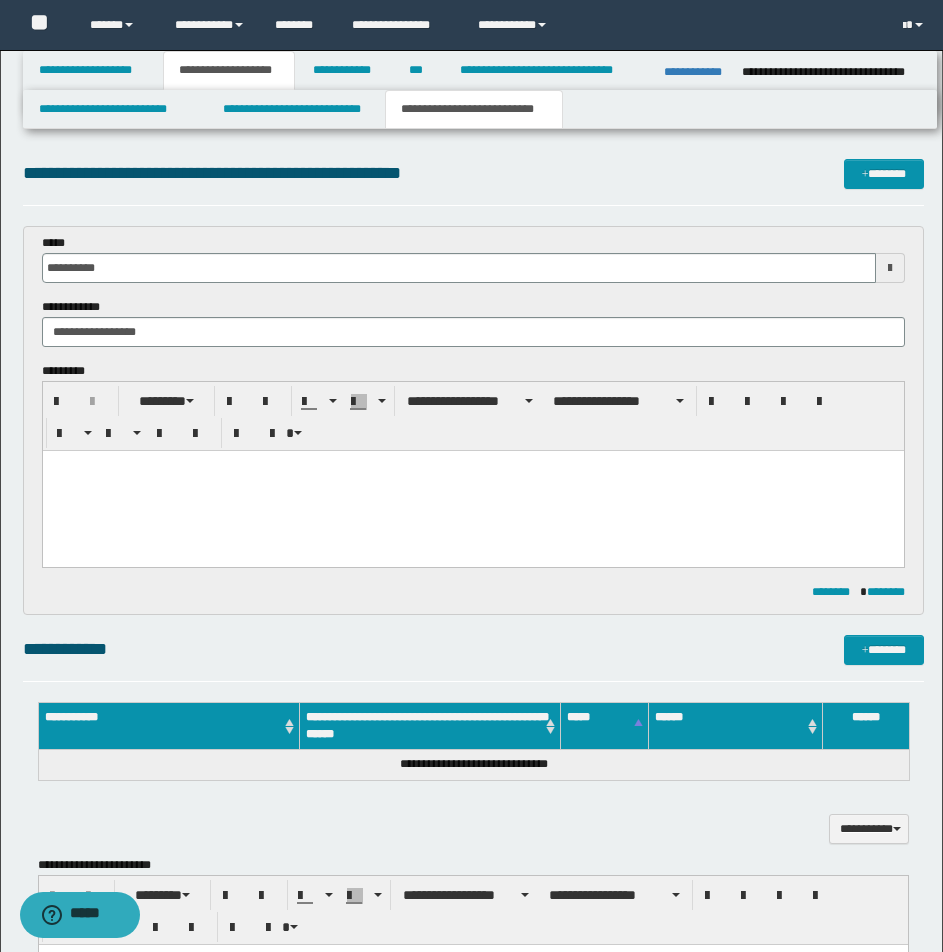 paste 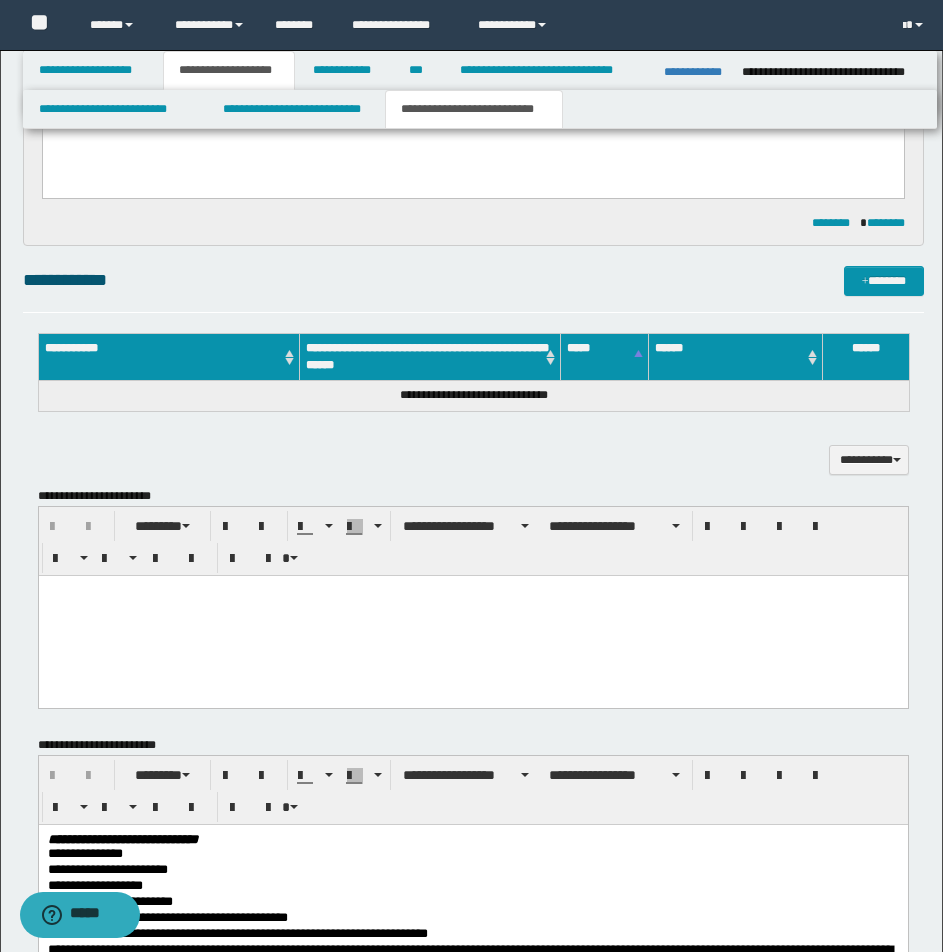 scroll, scrollTop: 693, scrollLeft: 0, axis: vertical 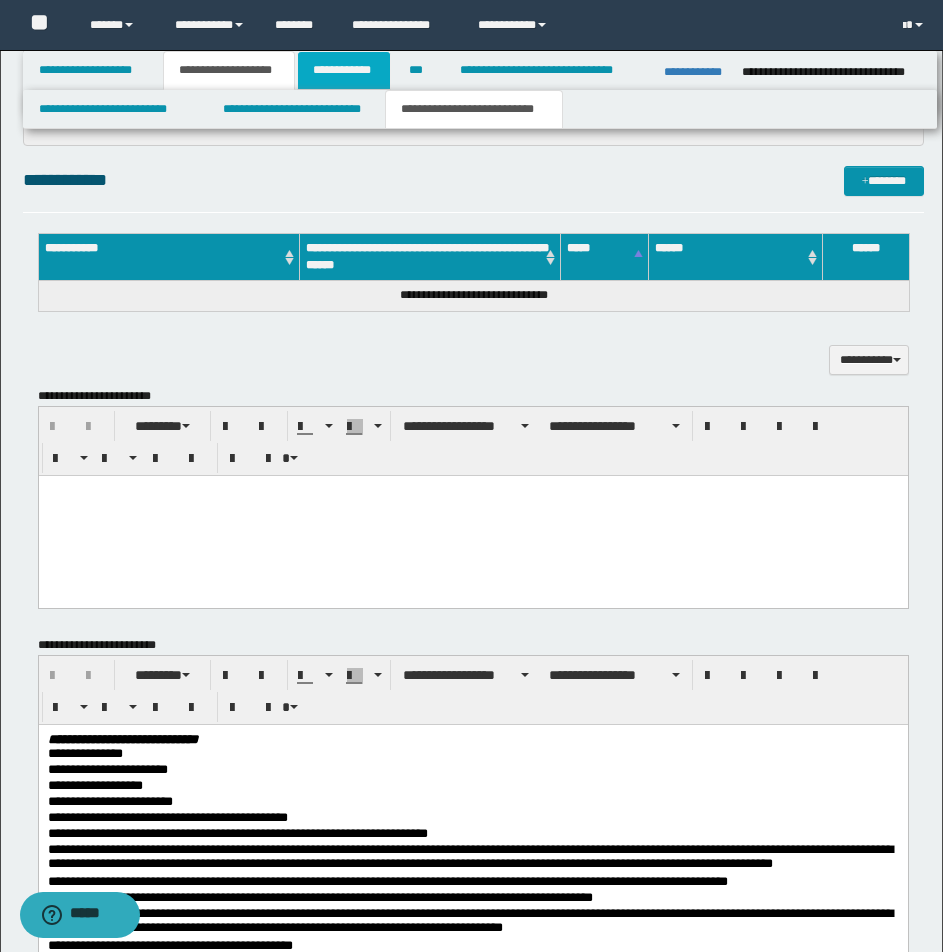 click on "**********" at bounding box center [344, 70] 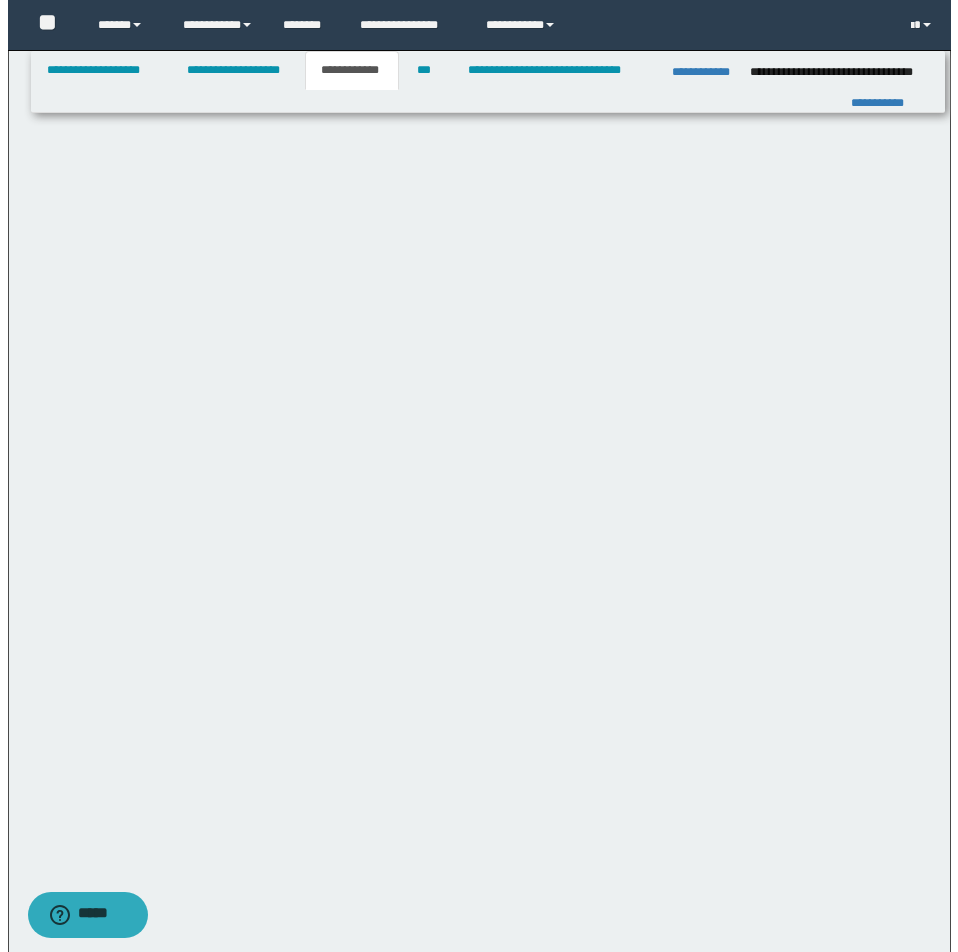 scroll, scrollTop: 0, scrollLeft: 0, axis: both 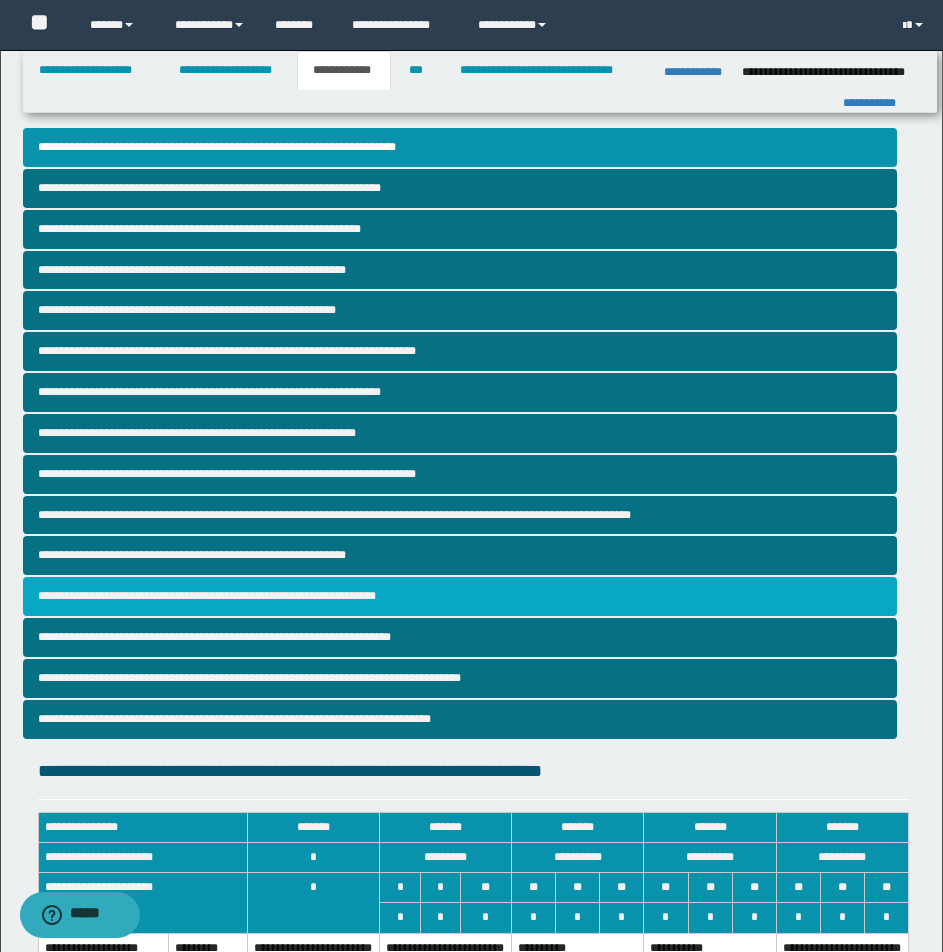 click on "**********" at bounding box center (460, 596) 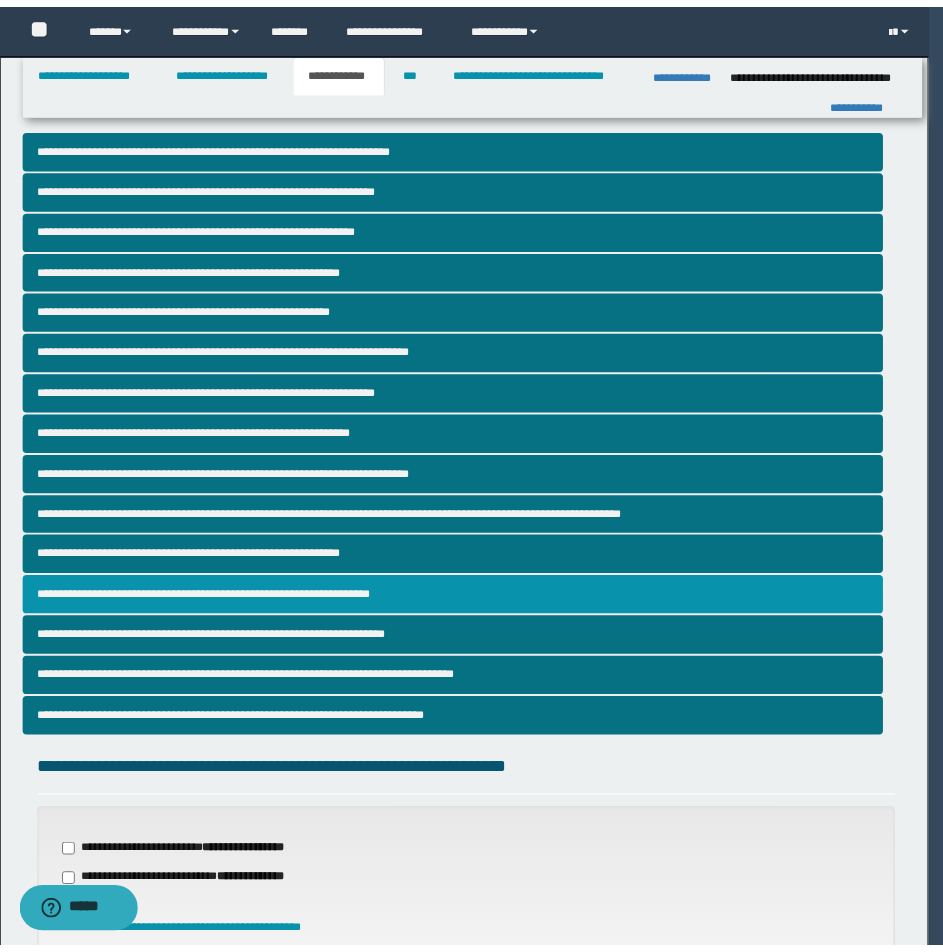 scroll, scrollTop: 406, scrollLeft: 0, axis: vertical 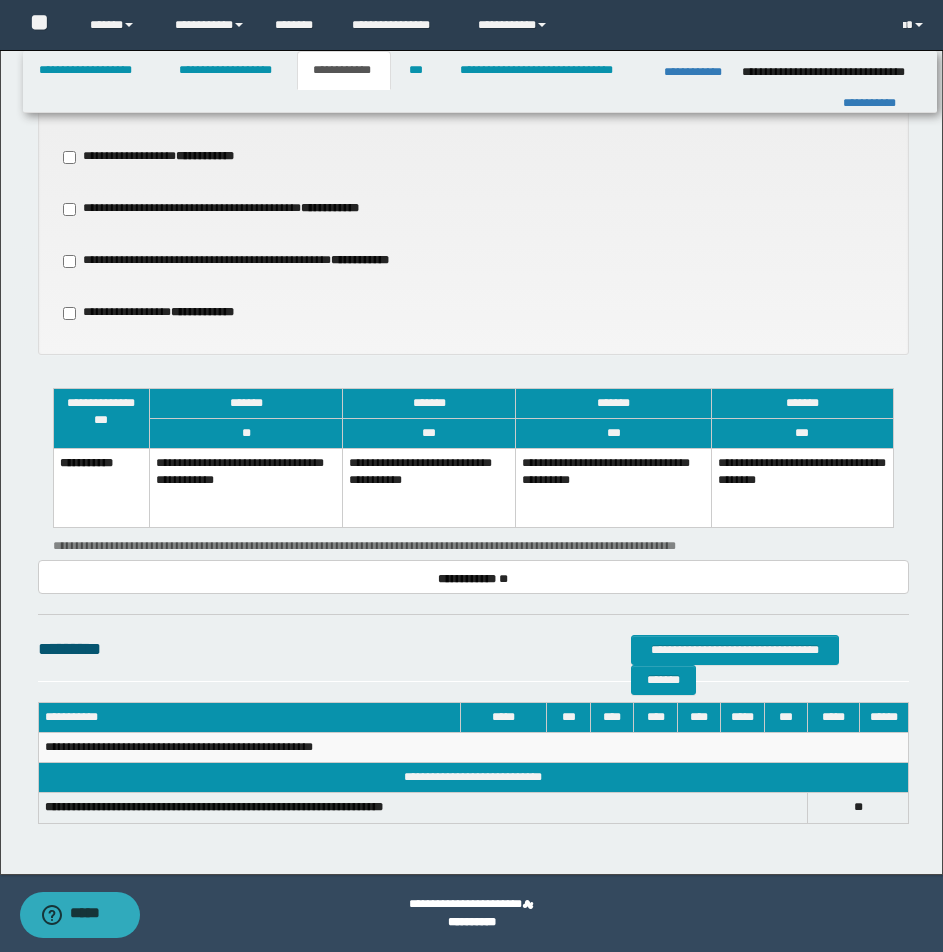 click on "**********" at bounding box center [429, 488] 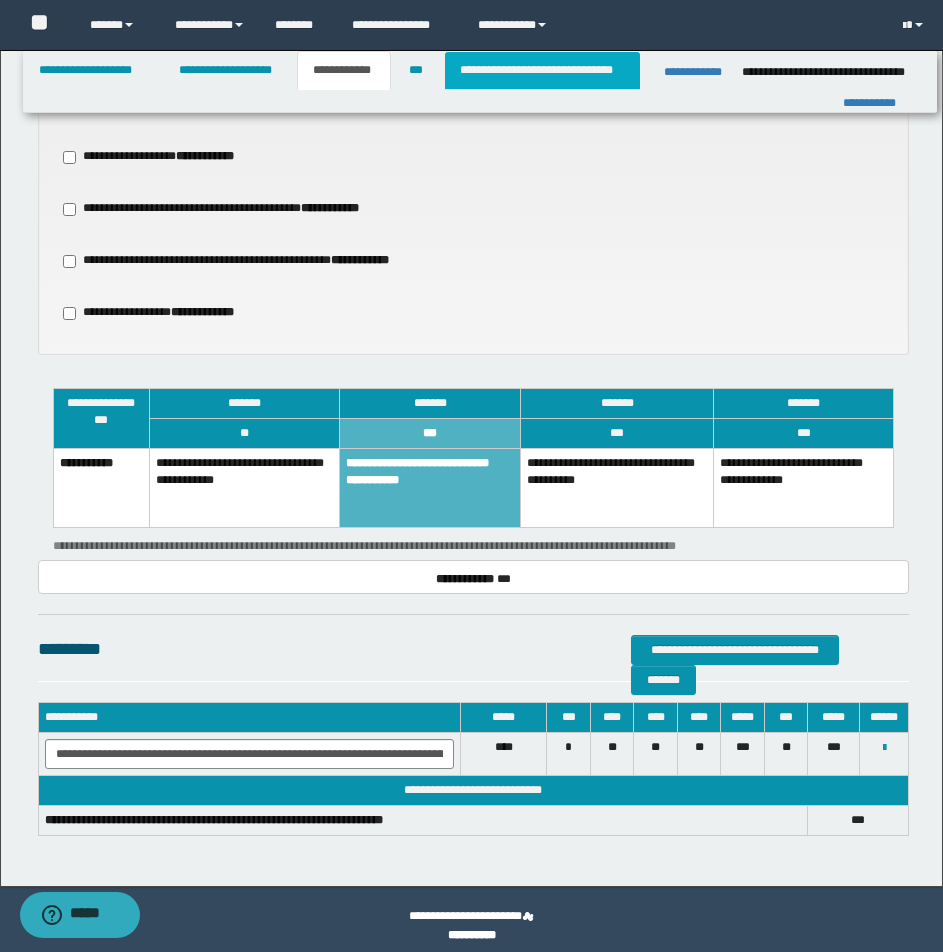 click on "**********" at bounding box center [542, 70] 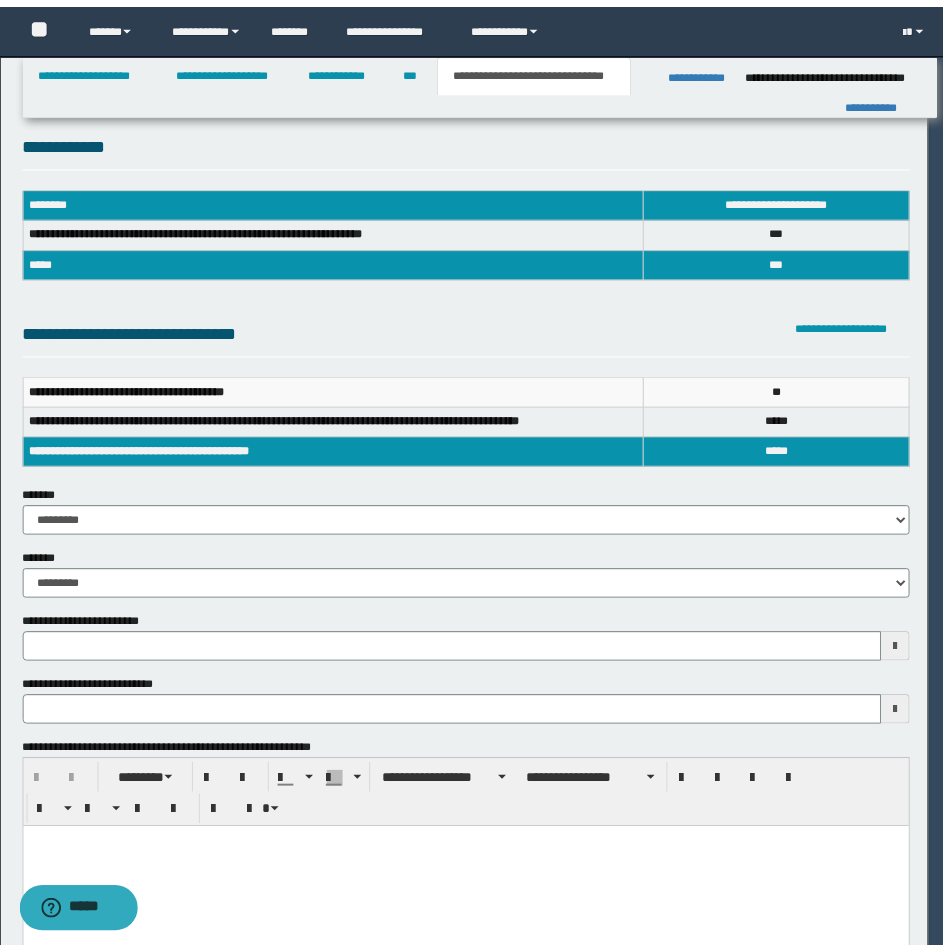 scroll, scrollTop: 0, scrollLeft: 0, axis: both 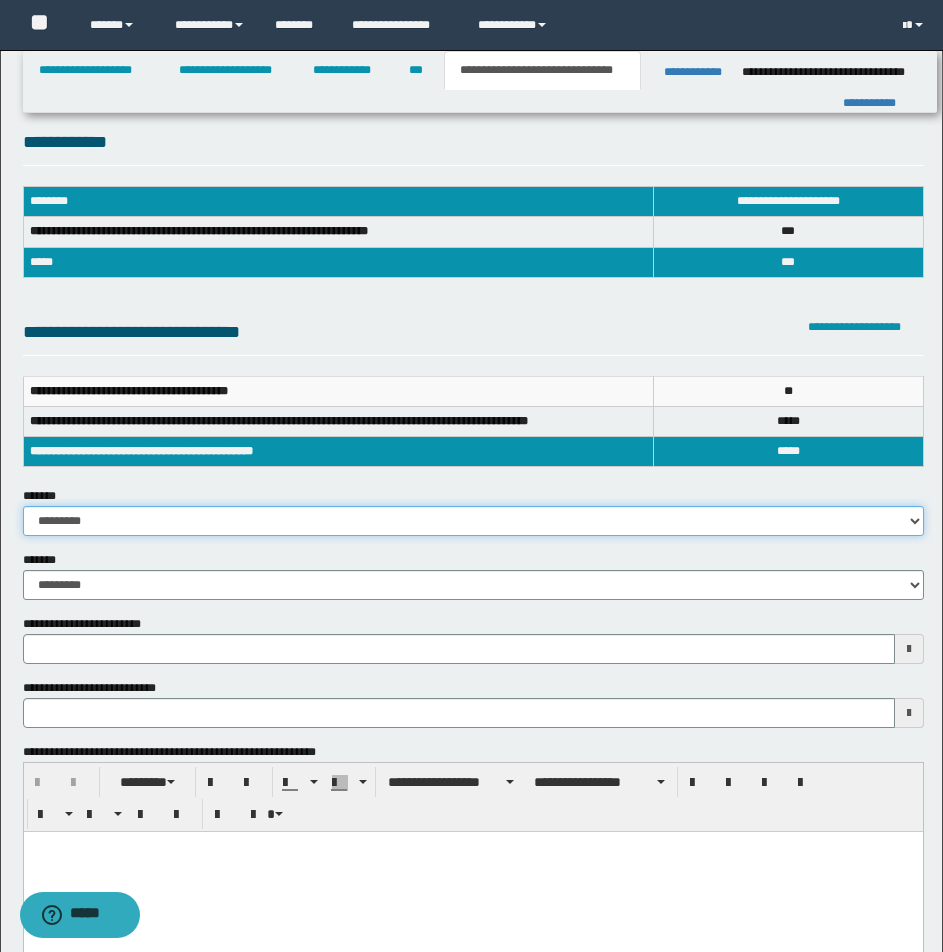 click on "**********" at bounding box center [473, 521] 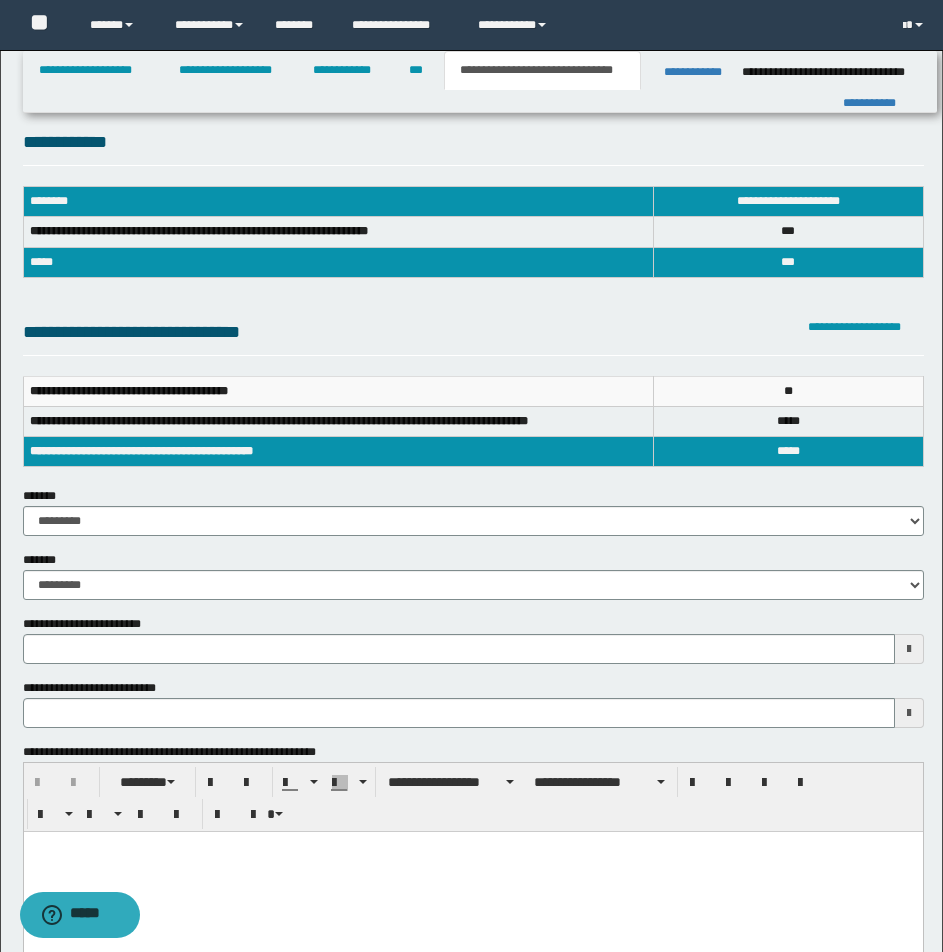 click on "**********" at bounding box center [473, 575] 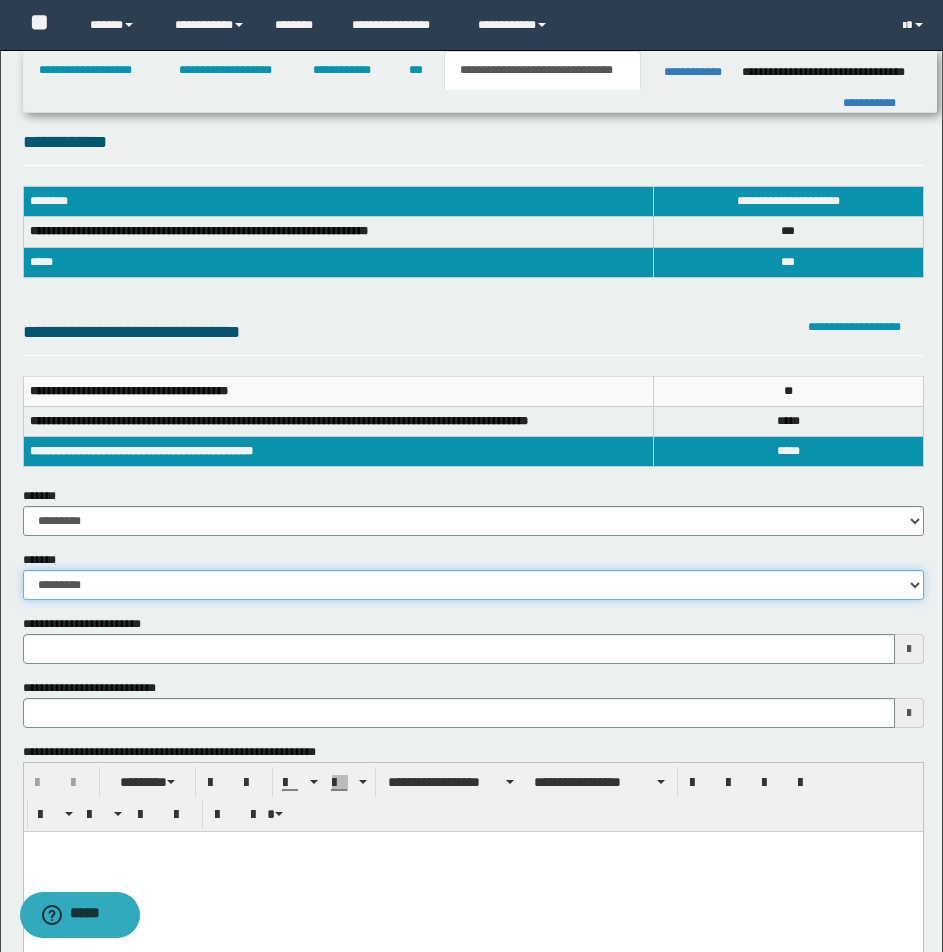 click on "**********" at bounding box center (473, 585) 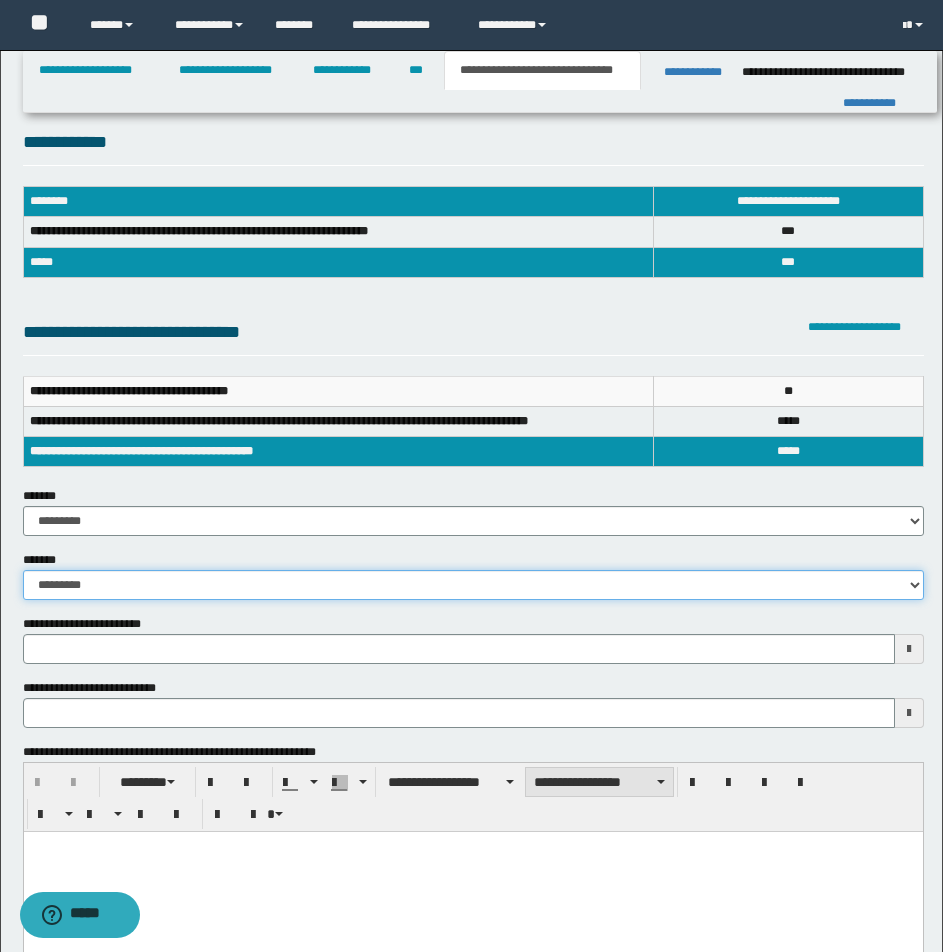 type 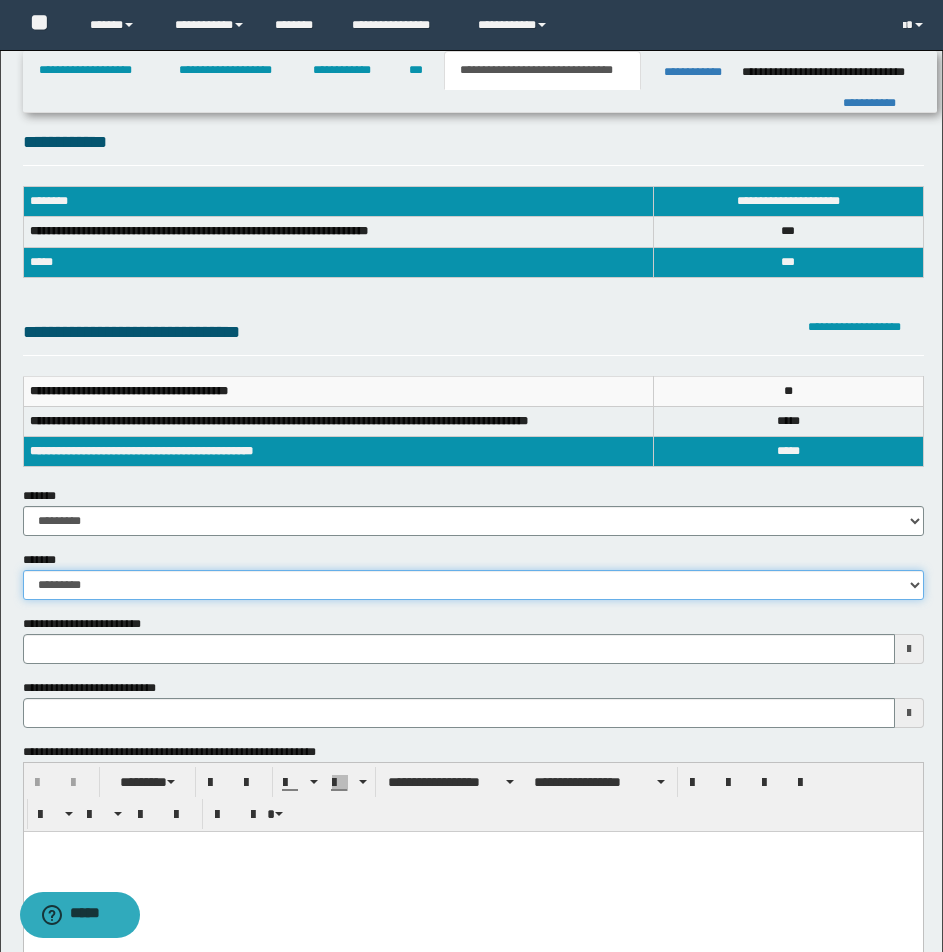 type 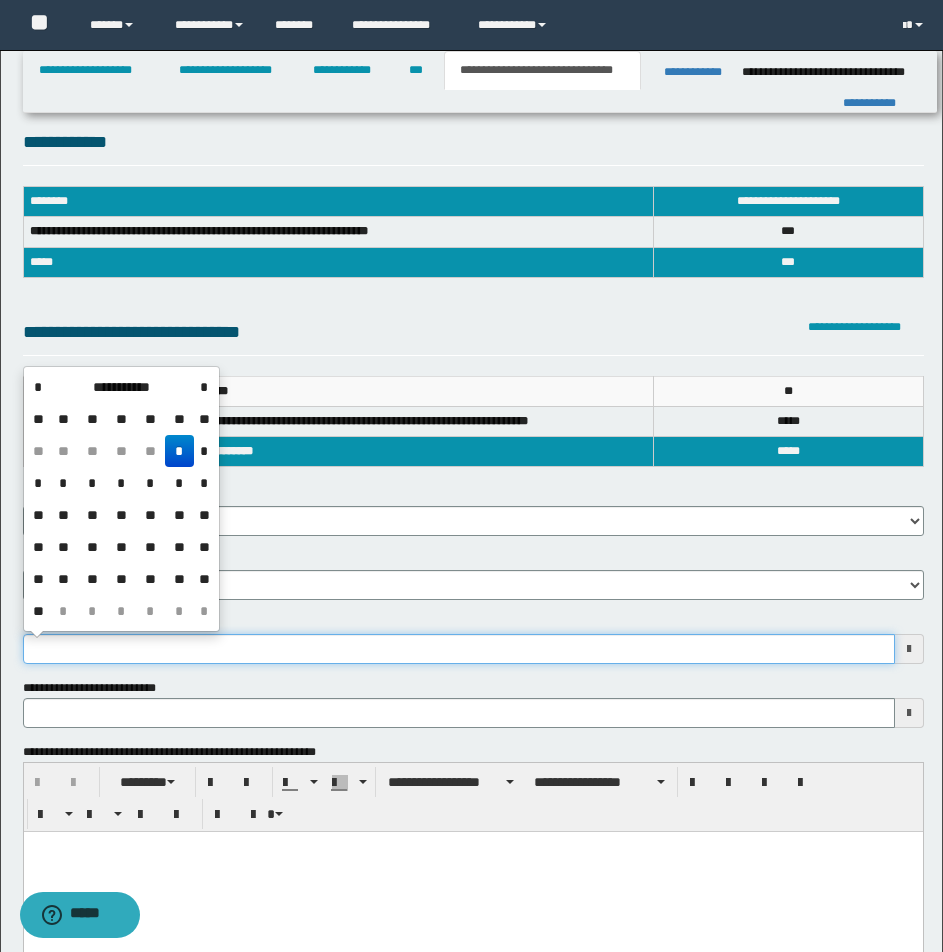 click on "**********" at bounding box center [459, 649] 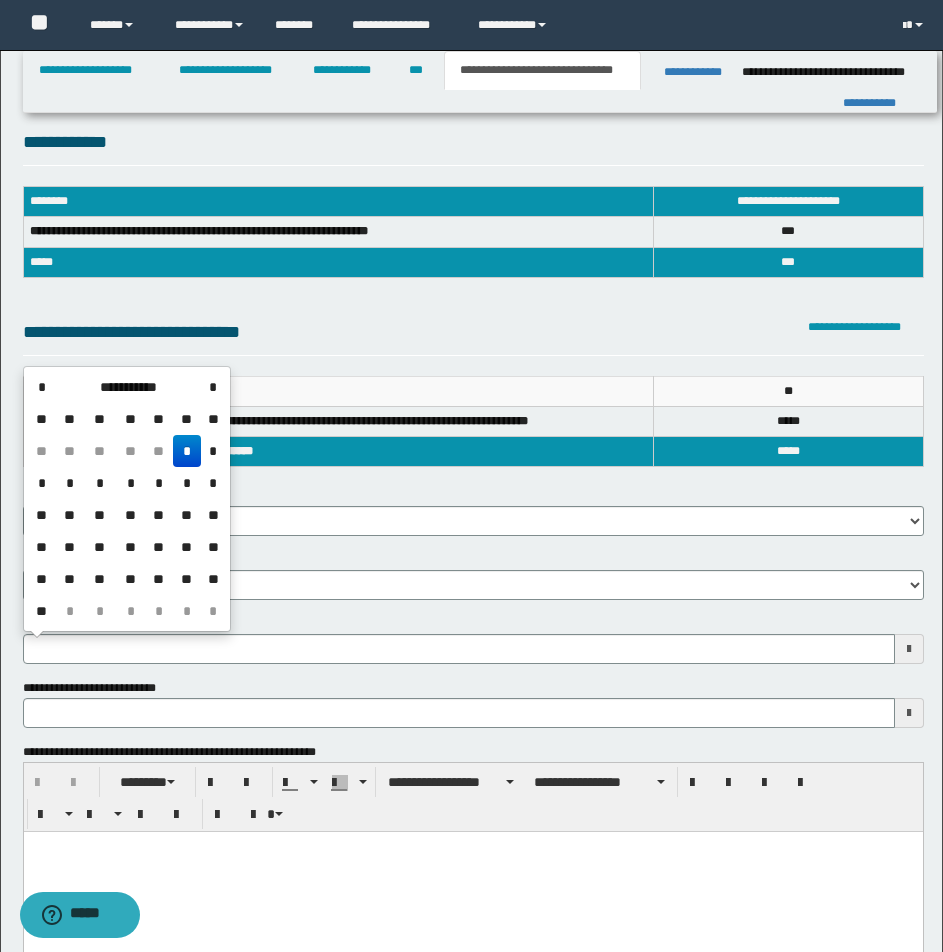 click on "*" at bounding box center [187, 451] 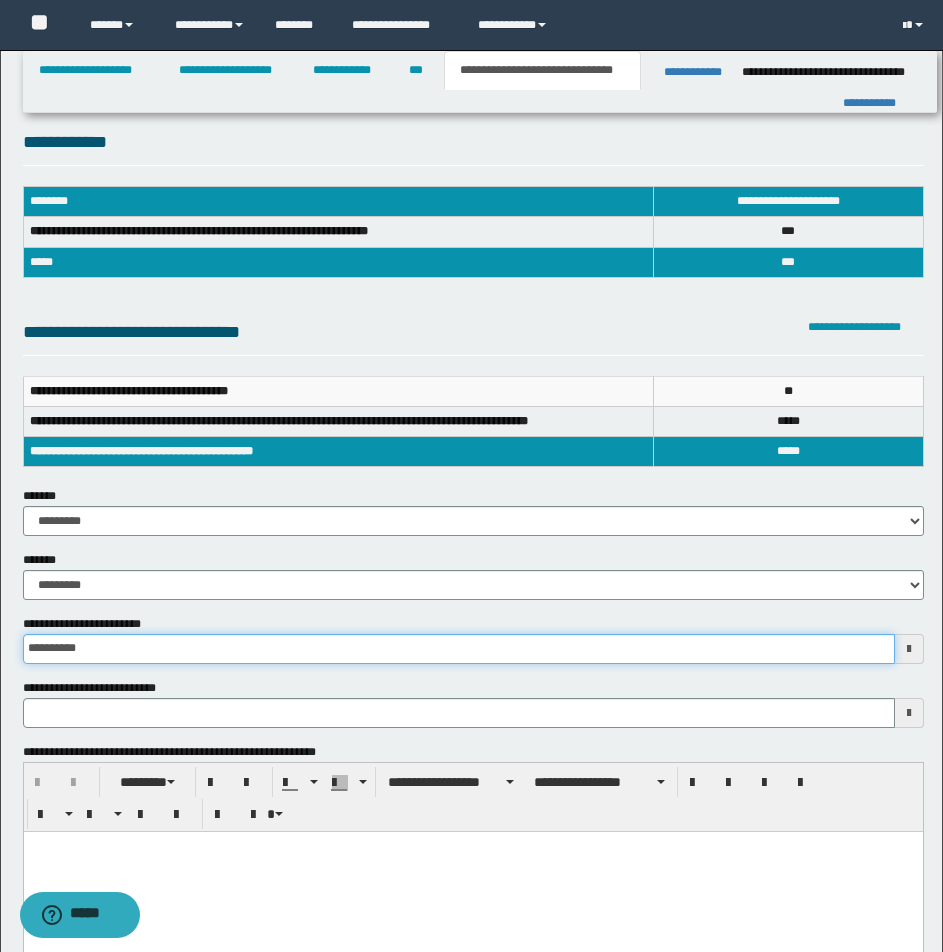 click on "**********" at bounding box center (459, 649) 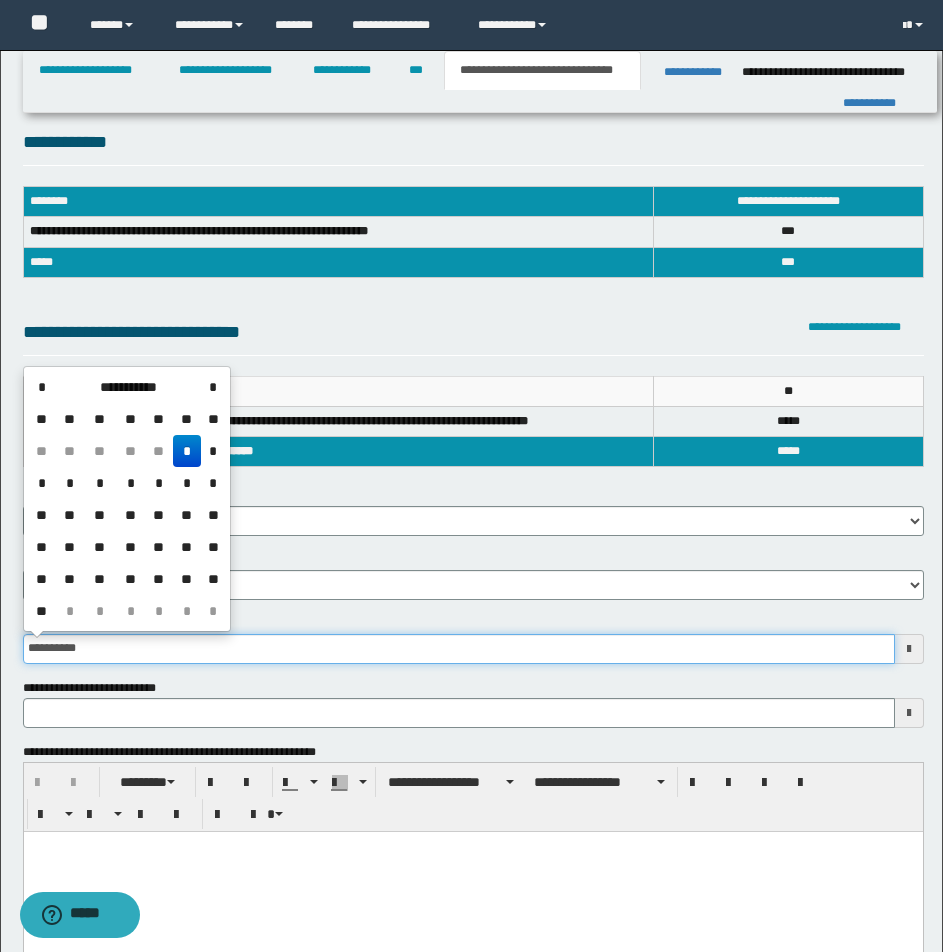 click on "**********" at bounding box center [459, 649] 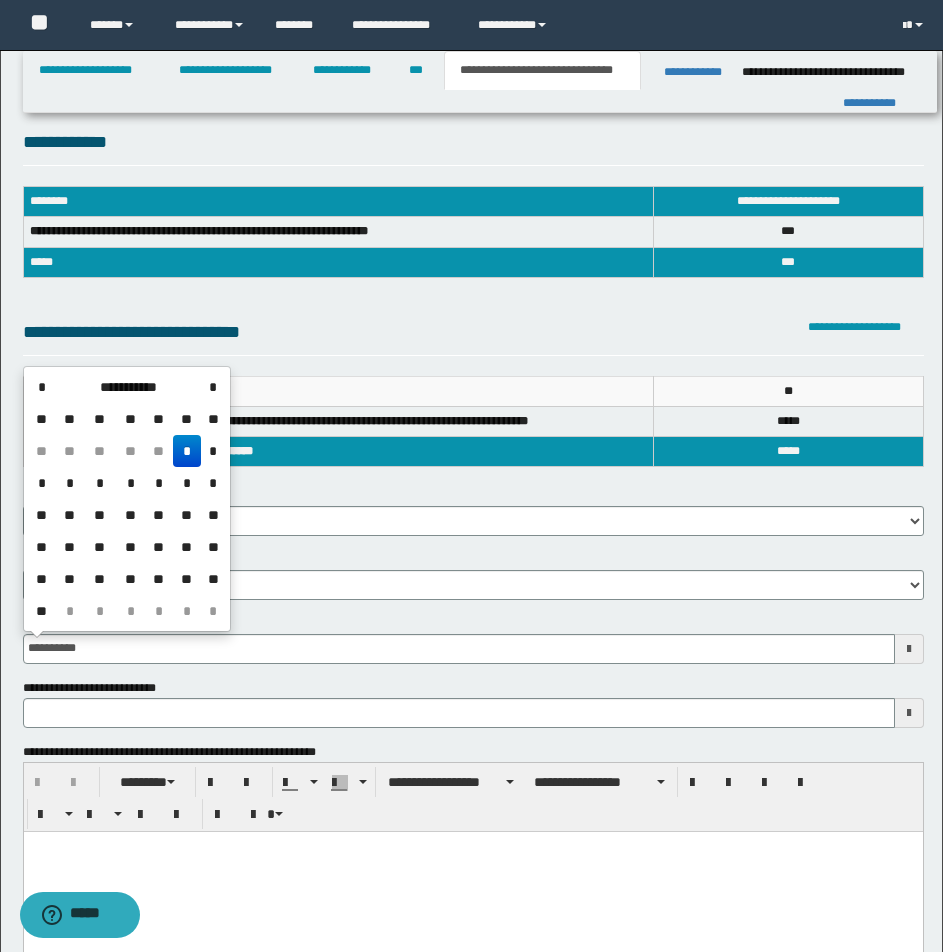 click on "**********" at bounding box center [473, 575] 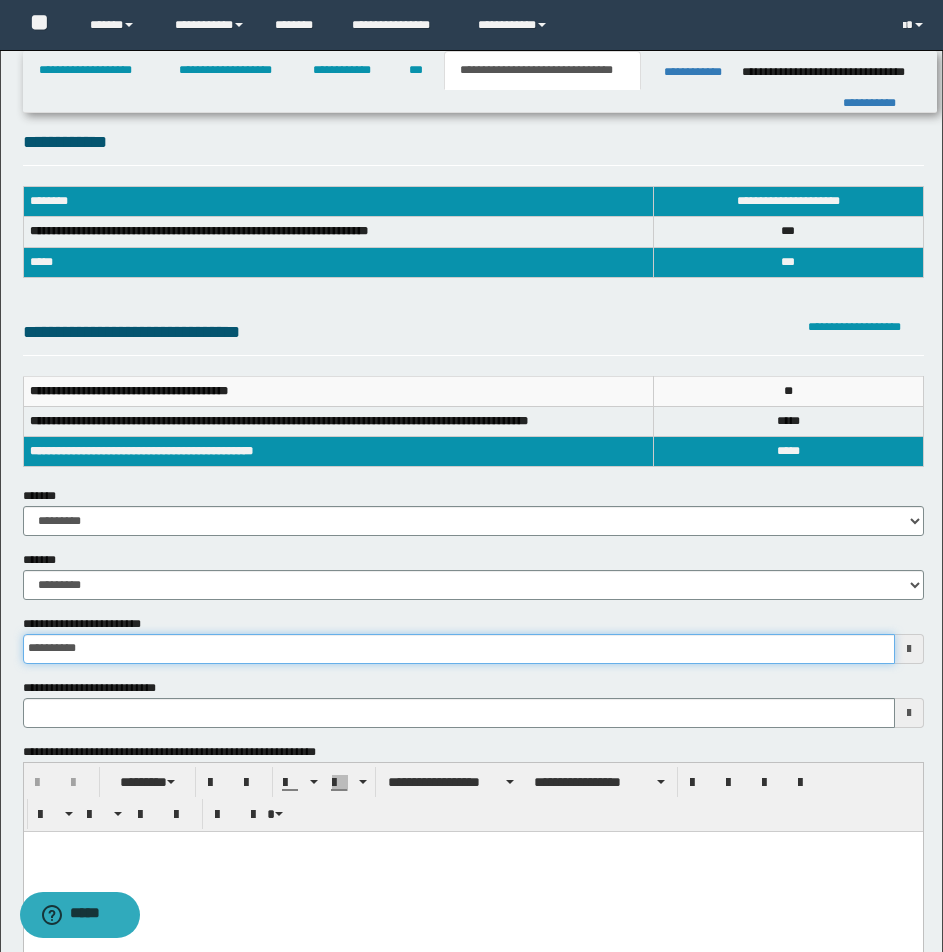 click on "**********" at bounding box center [459, 649] 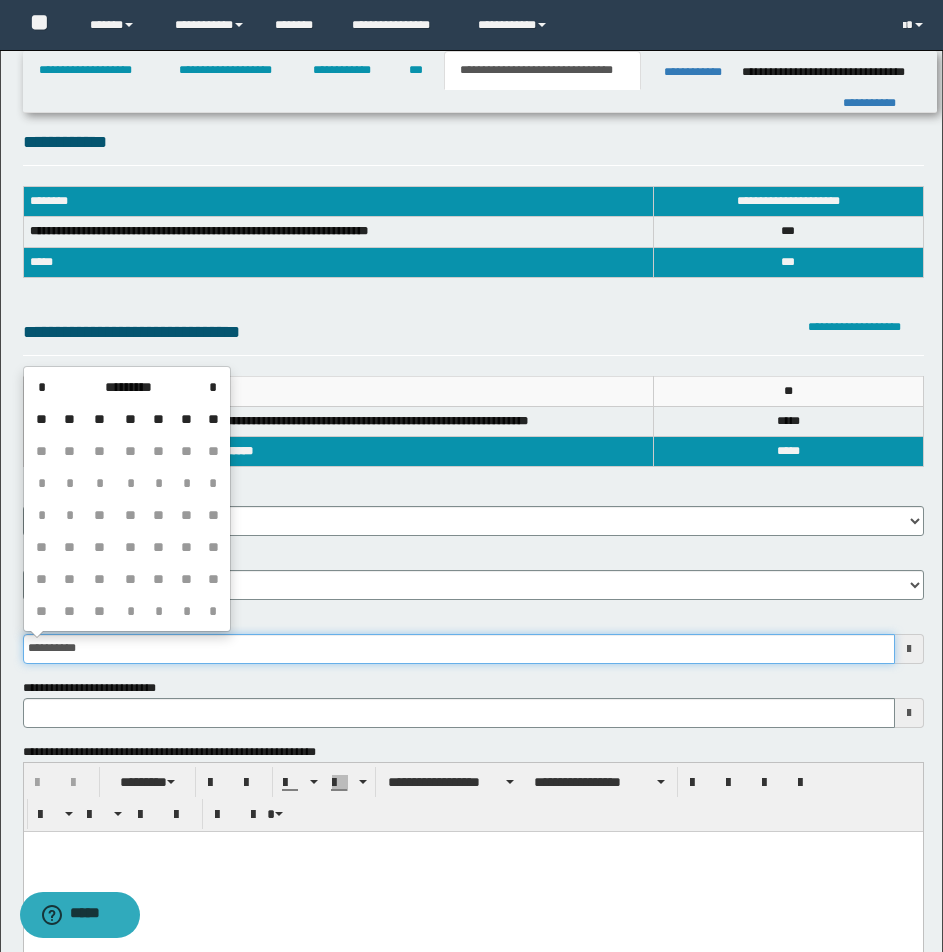 type on "**********" 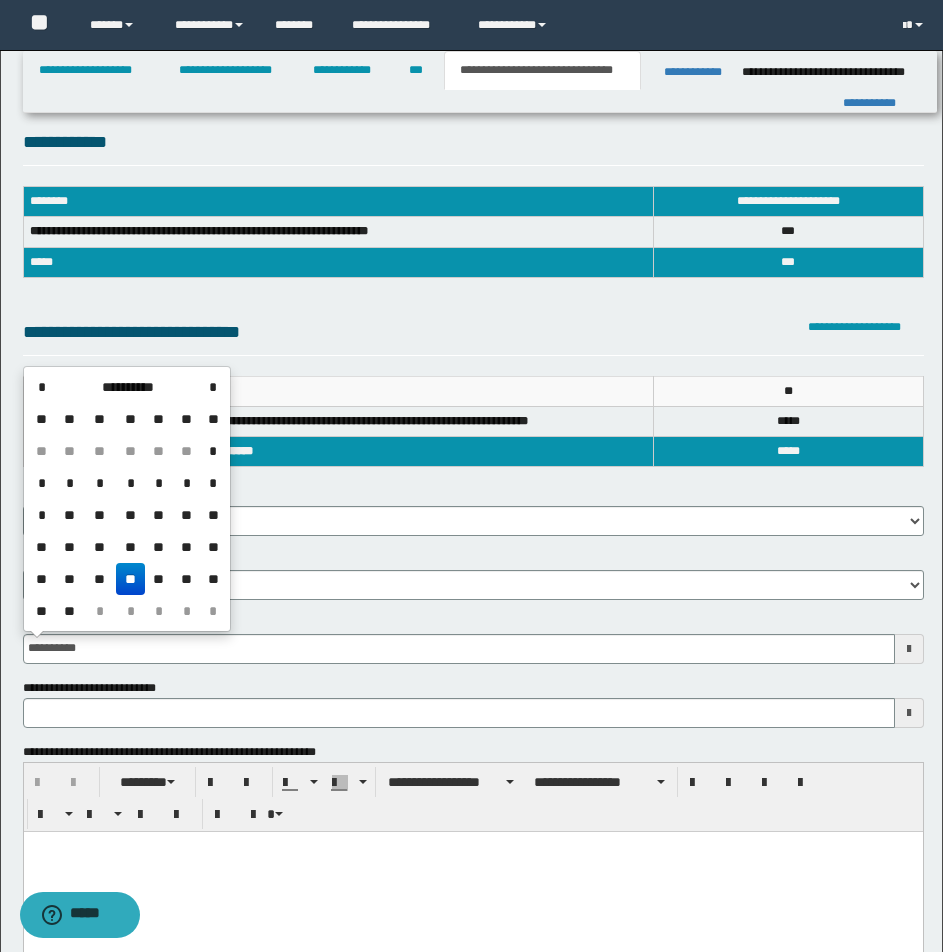 click on "**" at bounding box center [130, 579] 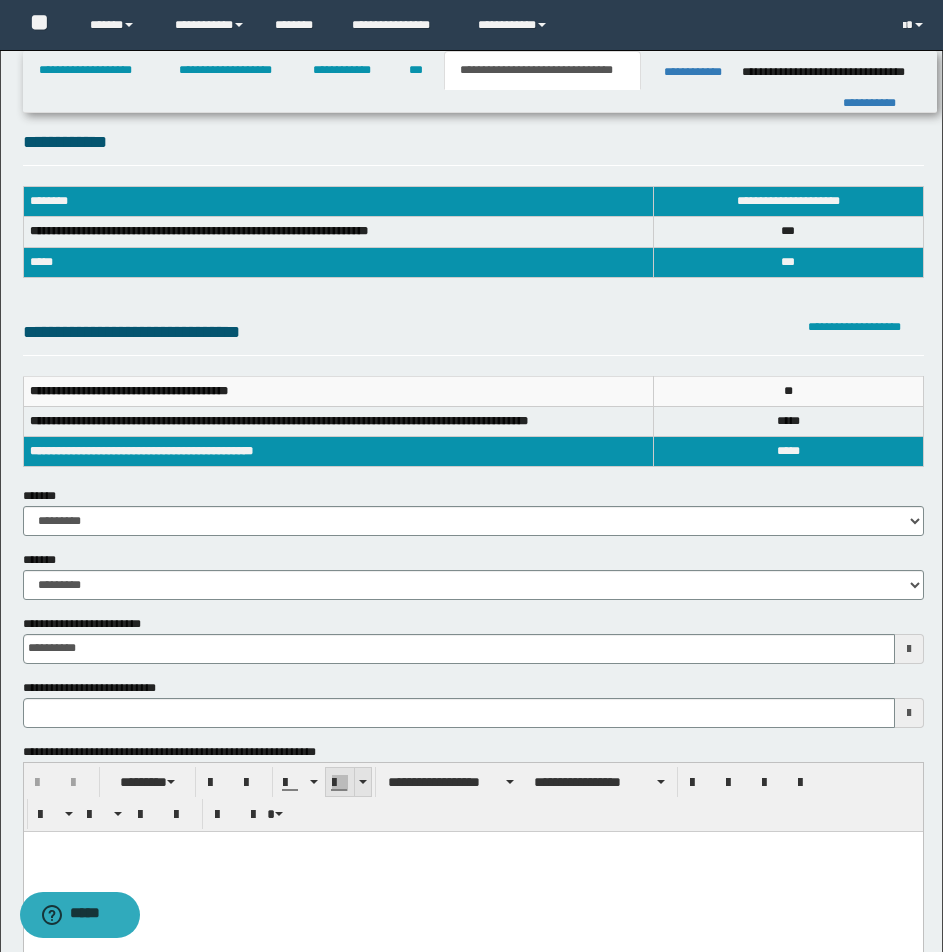 type 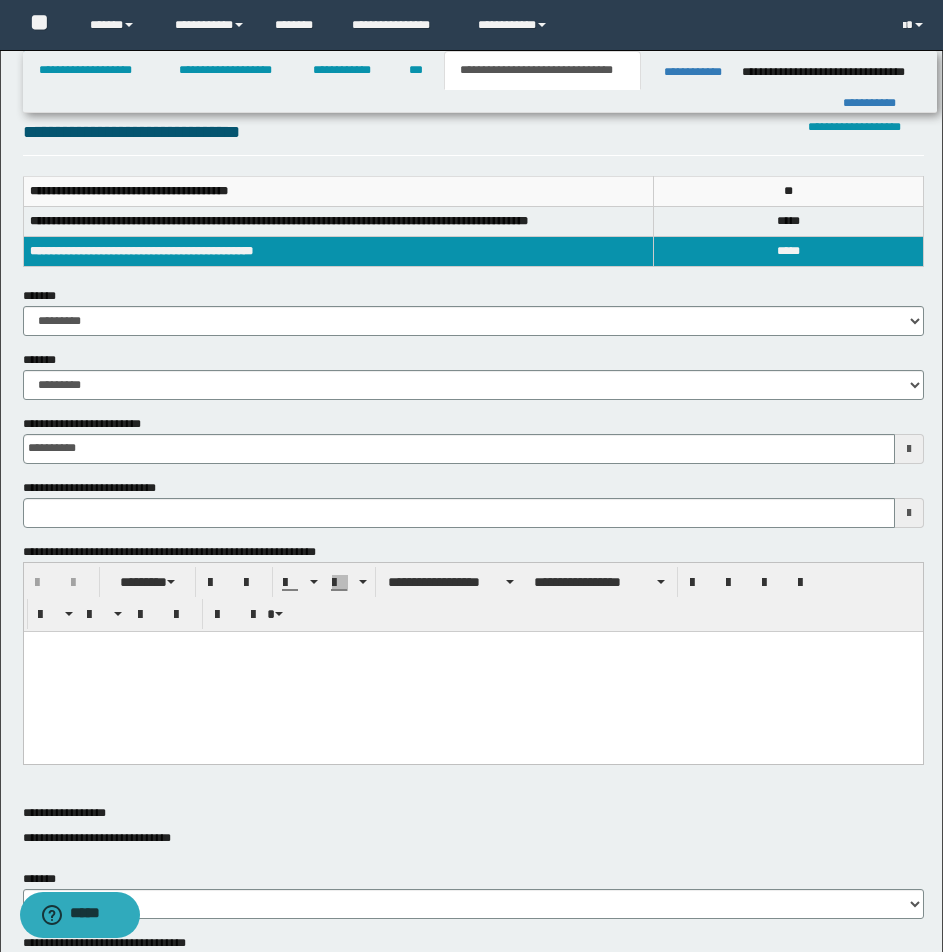 scroll, scrollTop: 240, scrollLeft: 0, axis: vertical 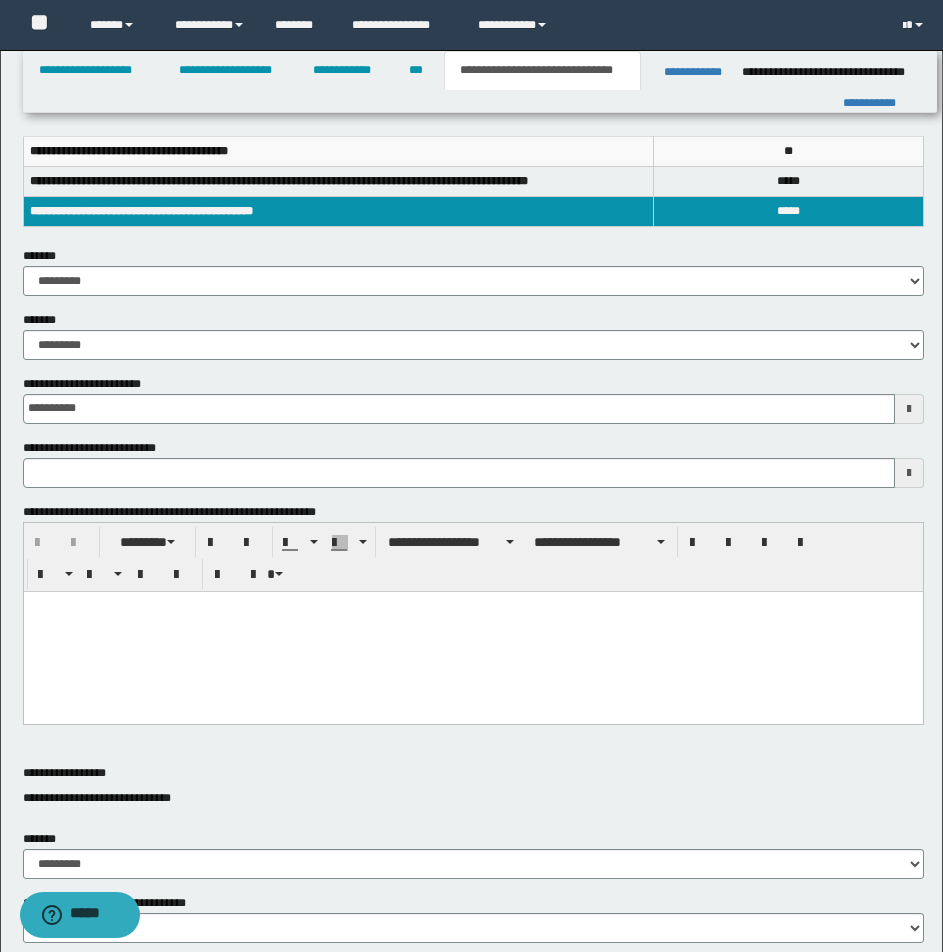 click at bounding box center (472, 606) 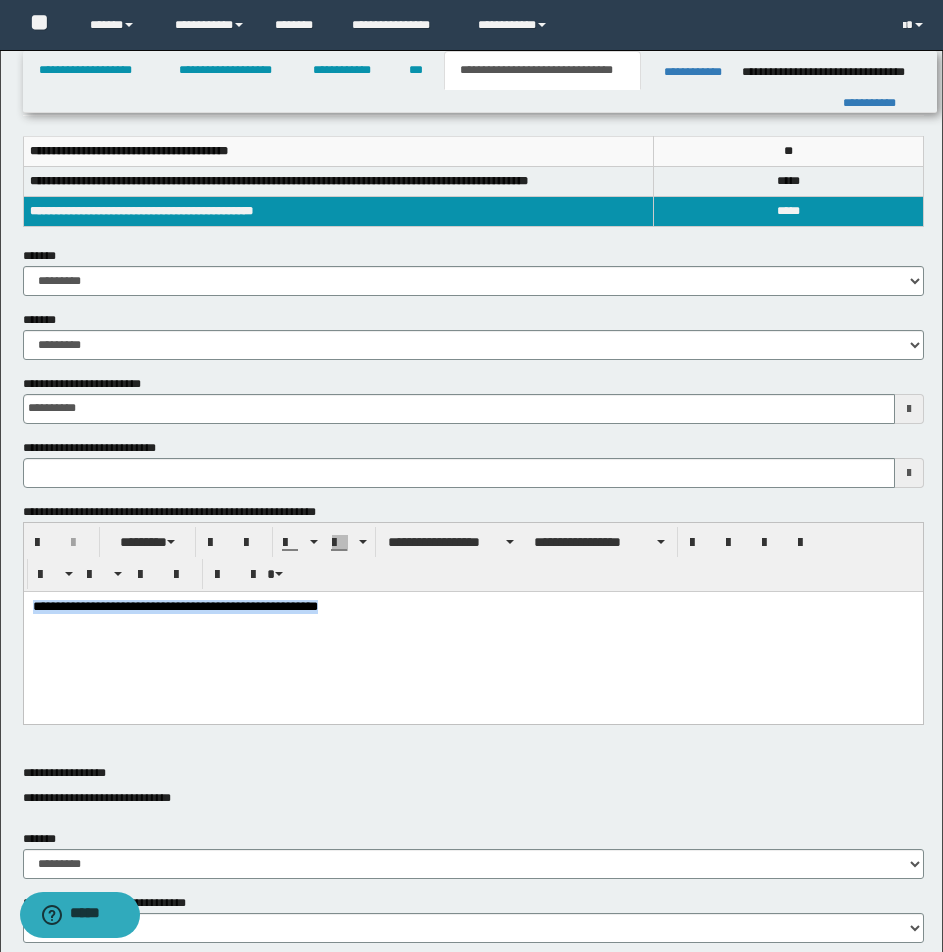 drag, startPoint x: 31, startPoint y: 606, endPoint x: 527, endPoint y: 616, distance: 496.1008 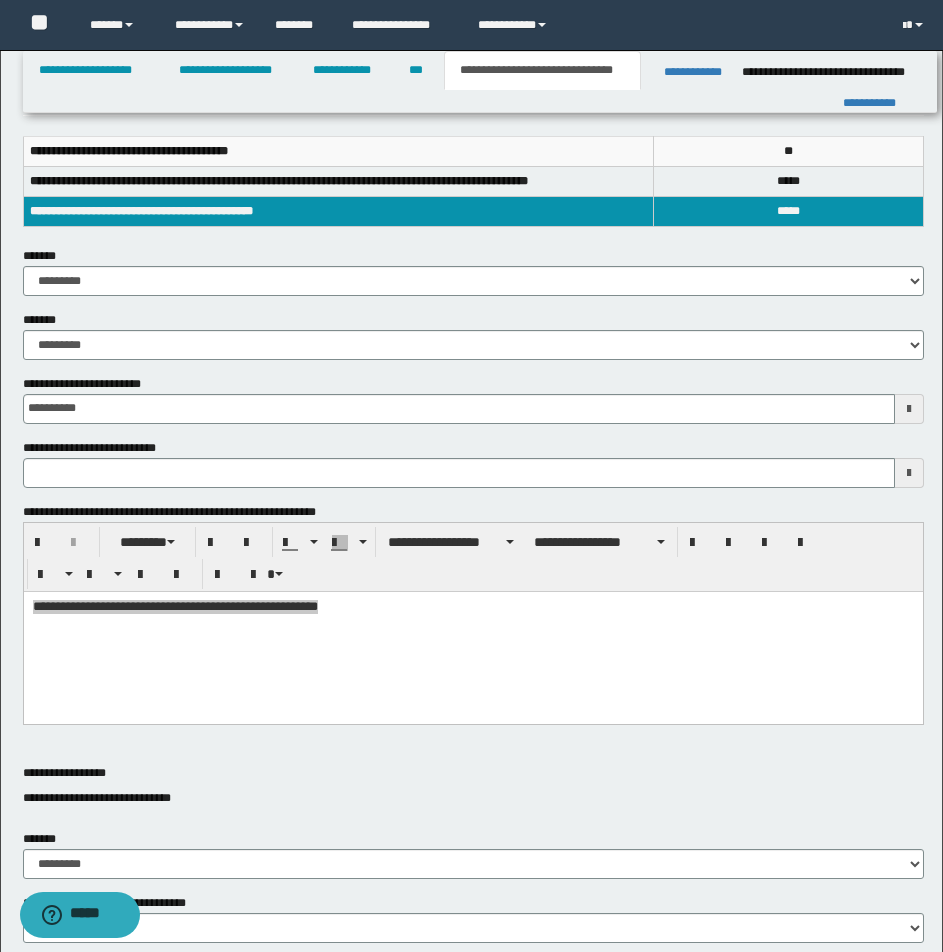 type 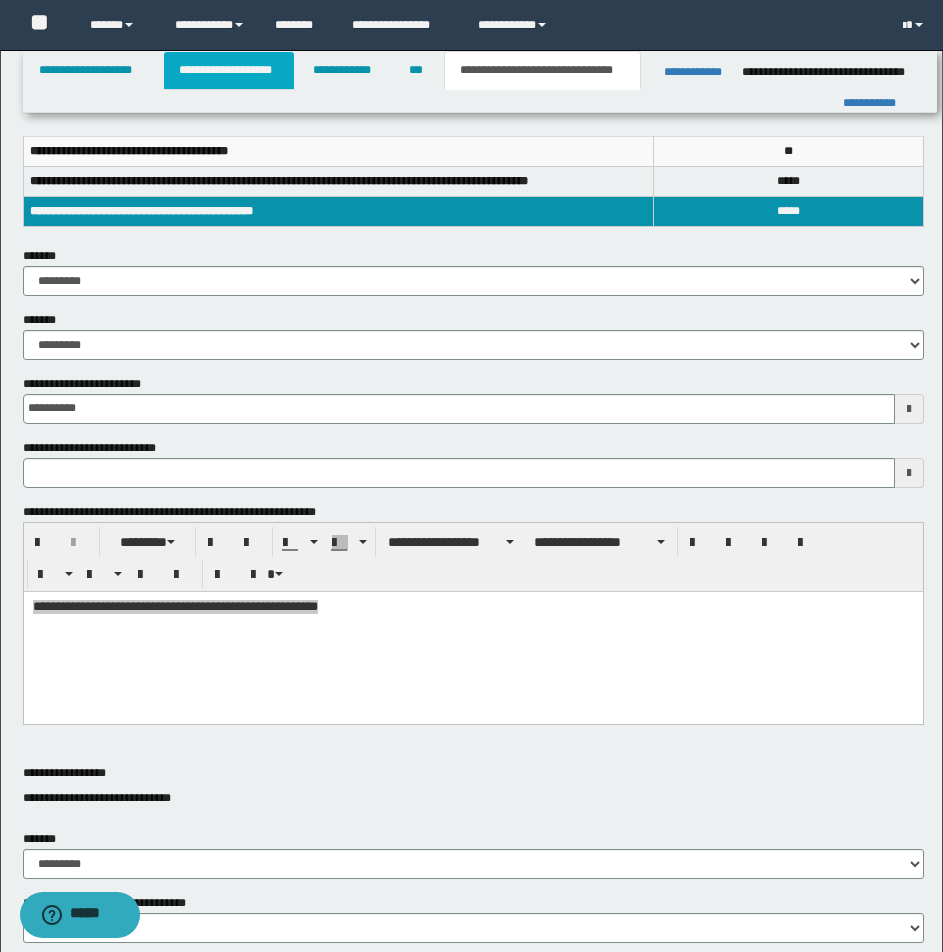 click on "**********" at bounding box center (229, 70) 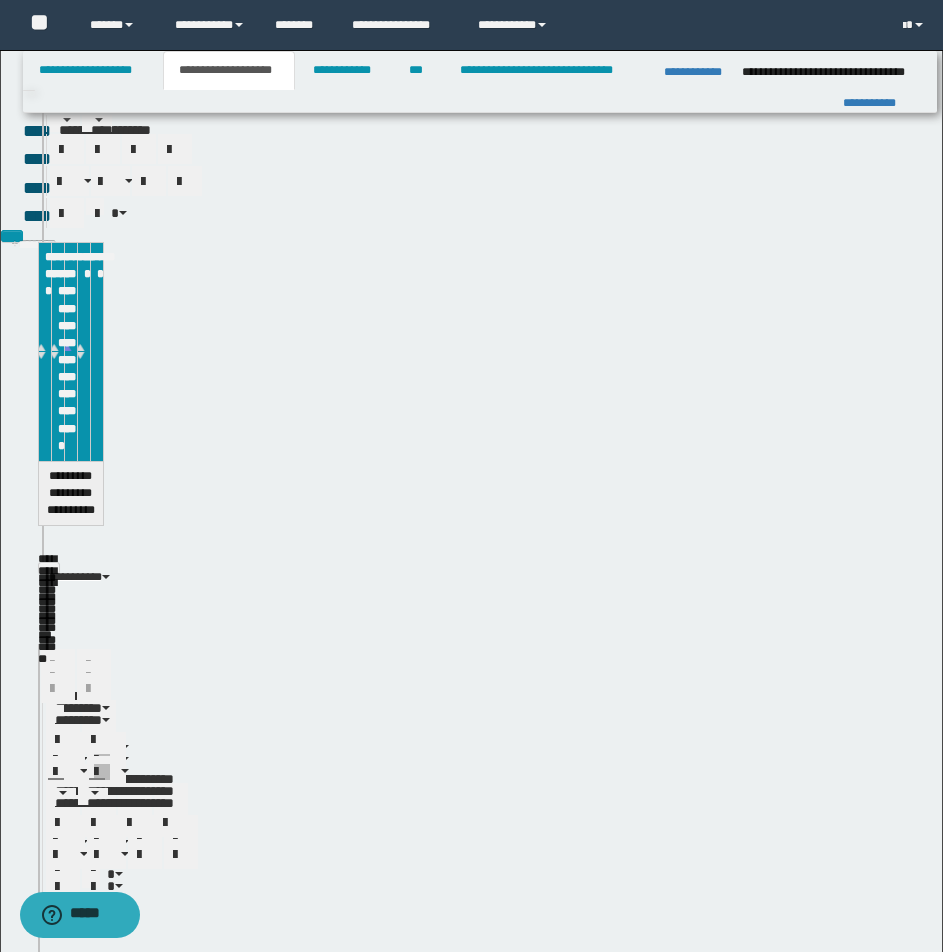 scroll, scrollTop: 271, scrollLeft: 0, axis: vertical 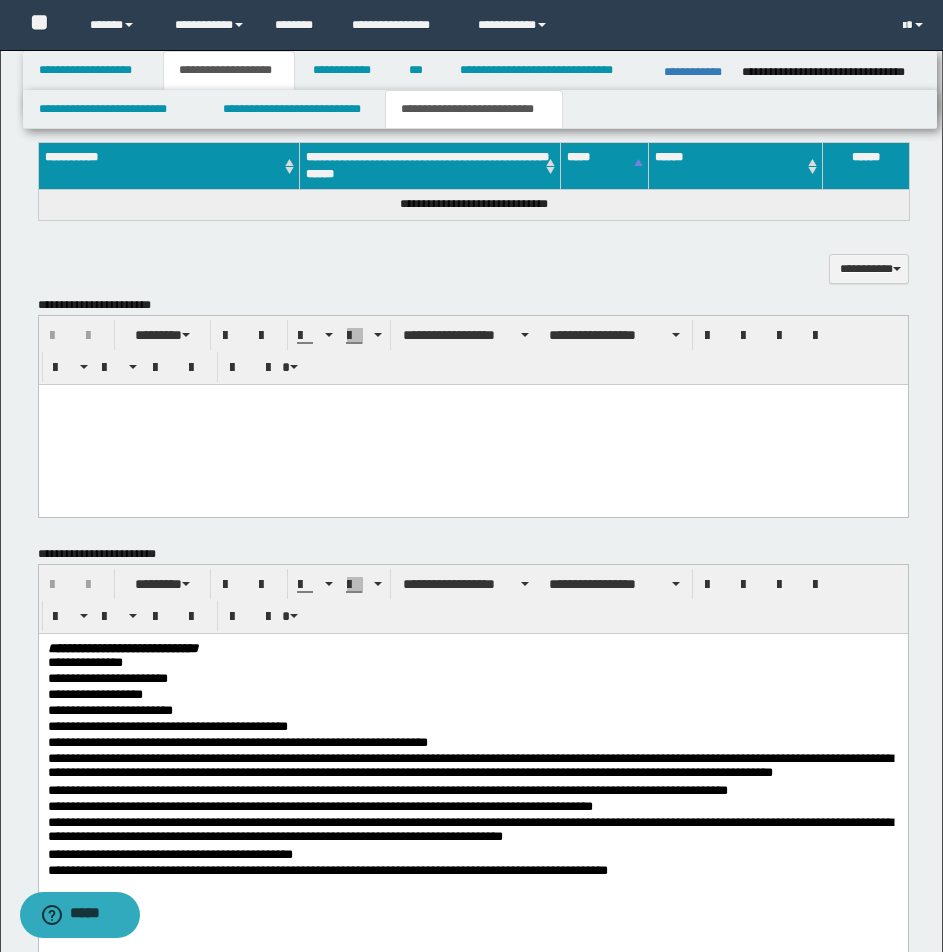 click at bounding box center [472, 399] 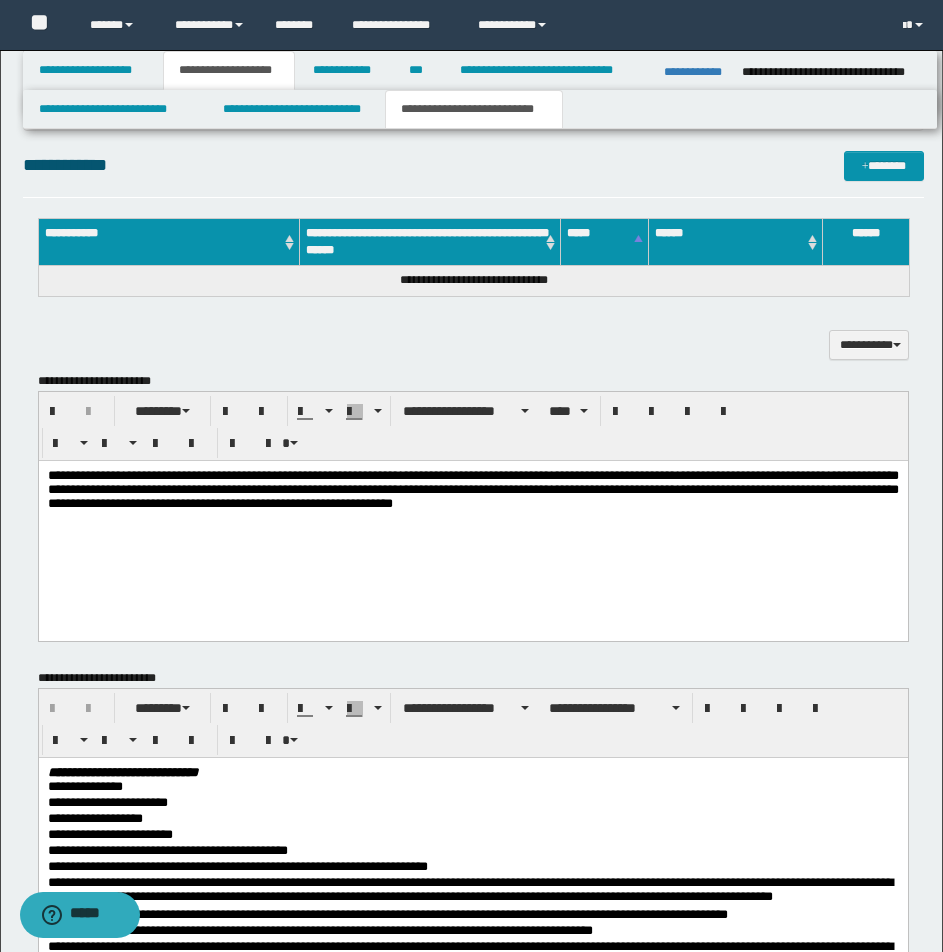 scroll, scrollTop: 704, scrollLeft: 0, axis: vertical 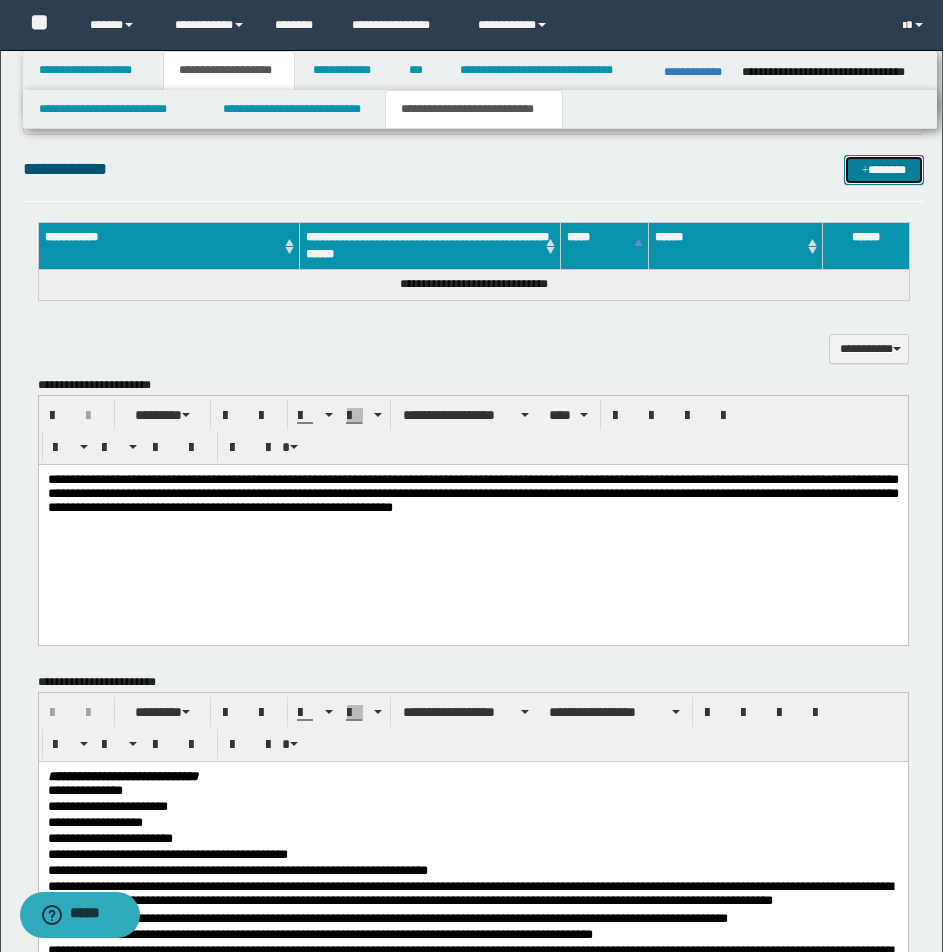 click on "*******" at bounding box center (884, 170) 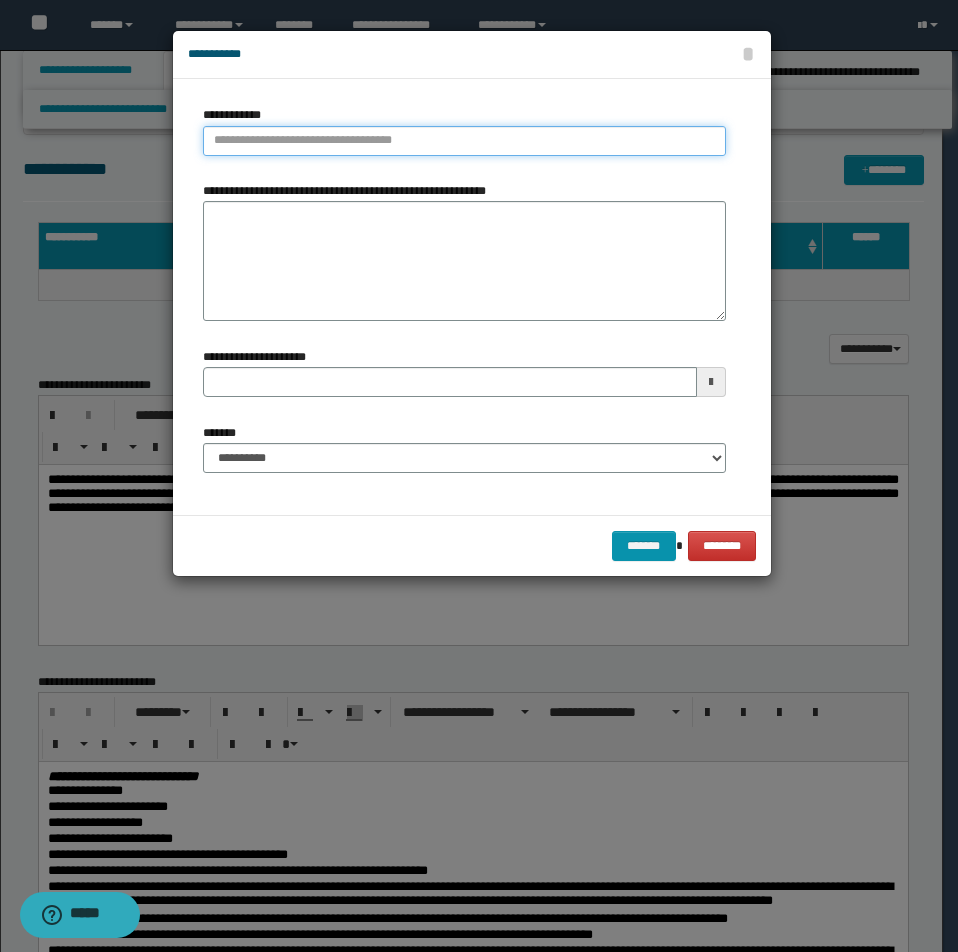 click on "**********" at bounding box center (464, 141) 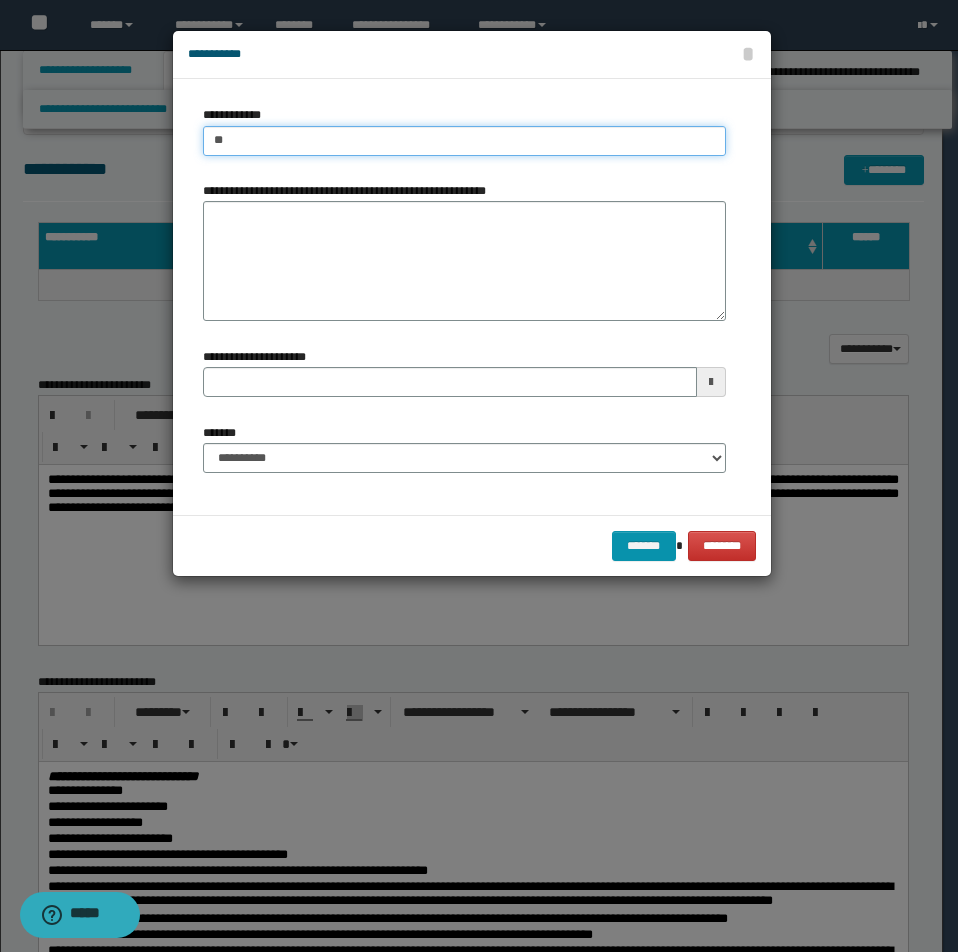 type on "***" 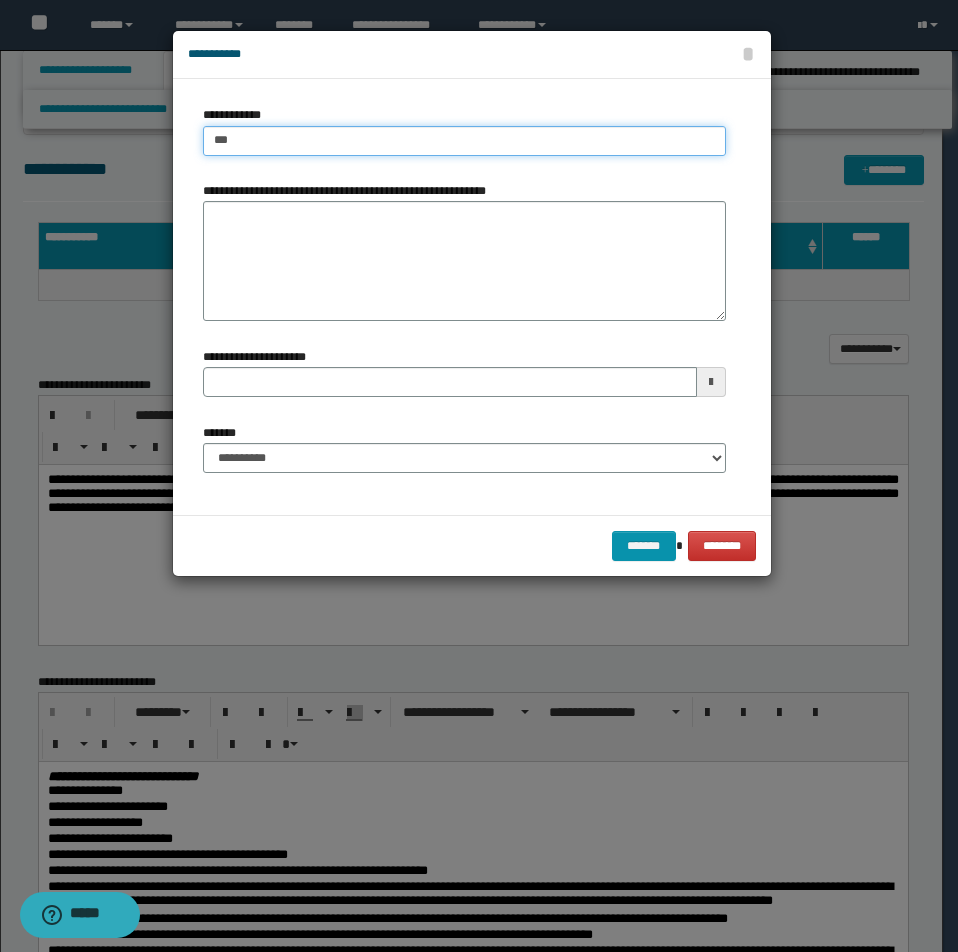 type on "***" 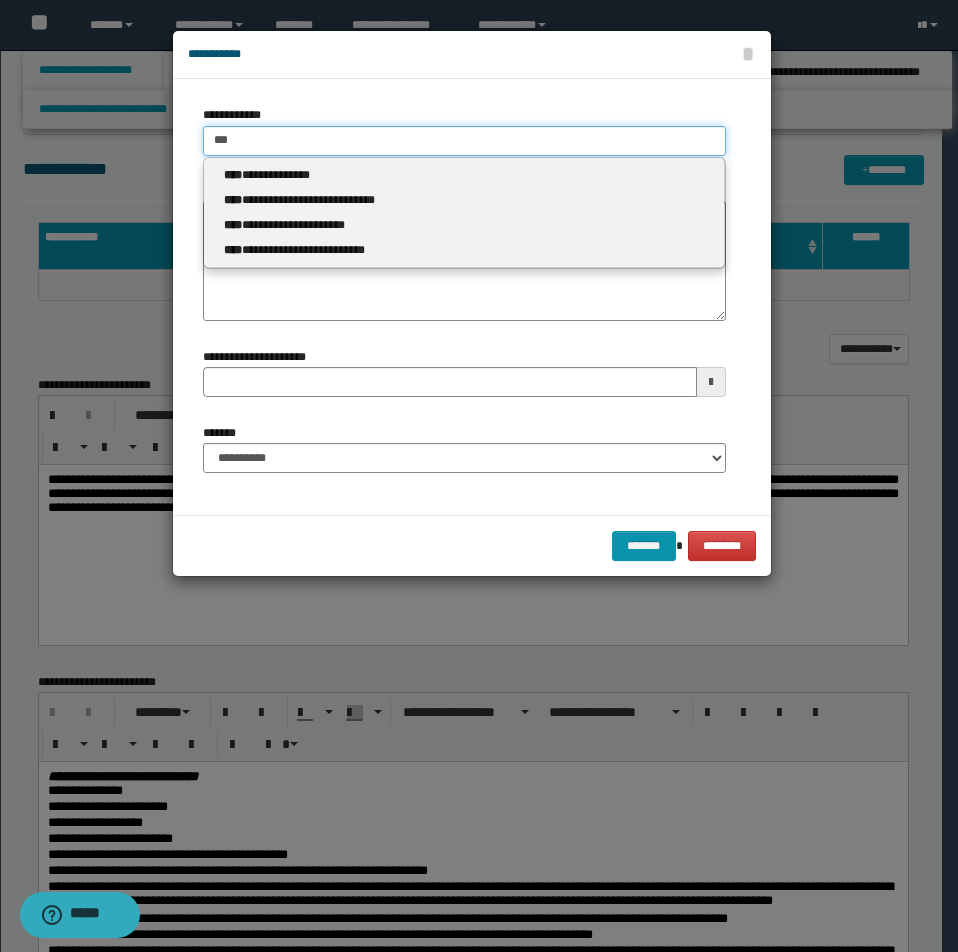 type 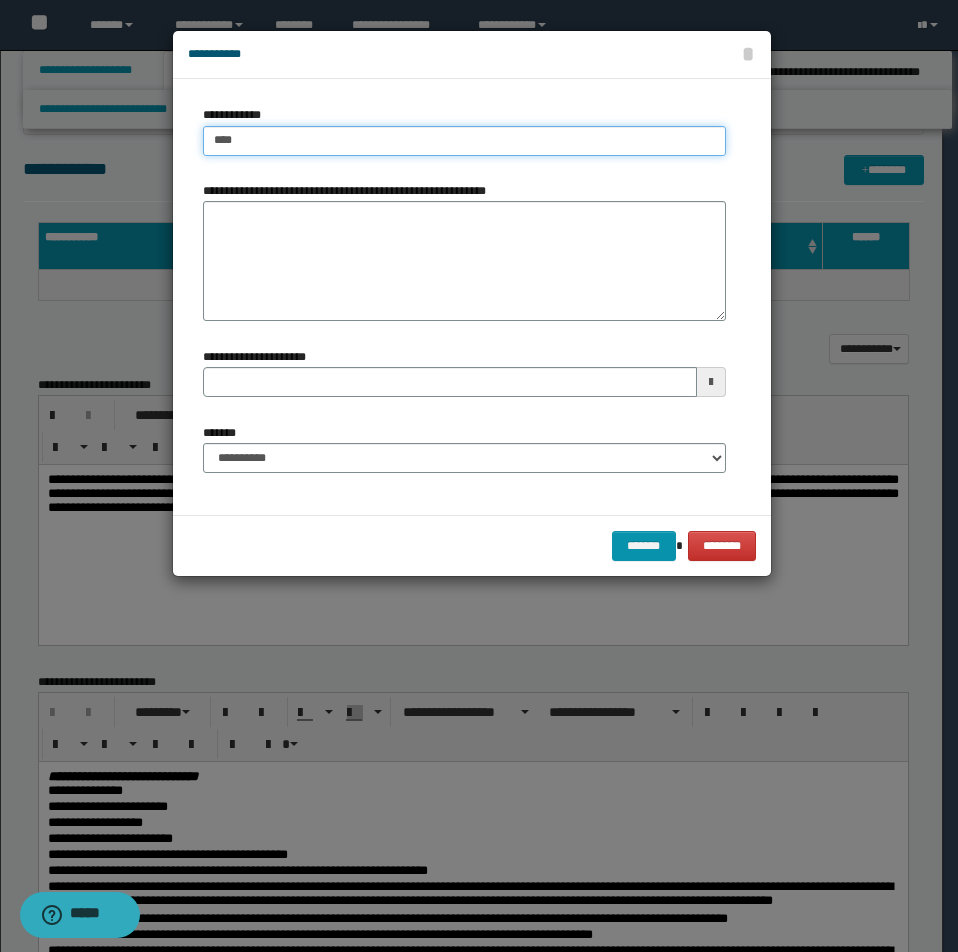 type on "****" 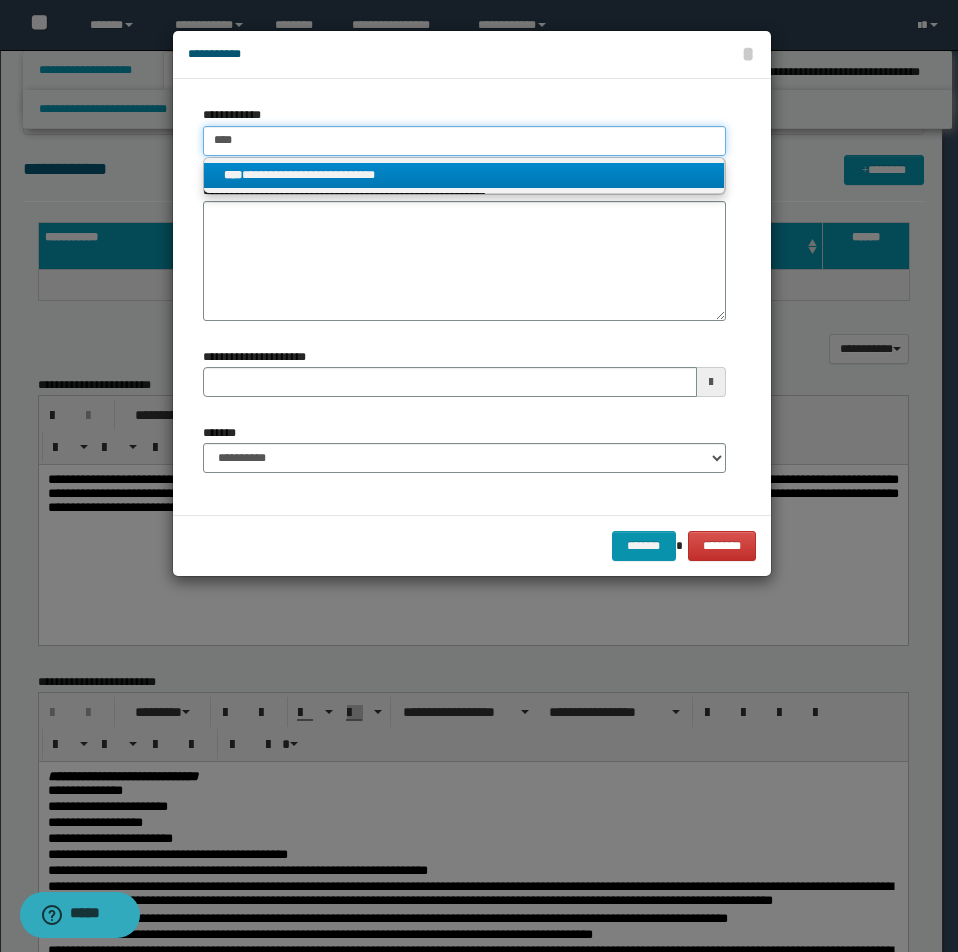 type on "****" 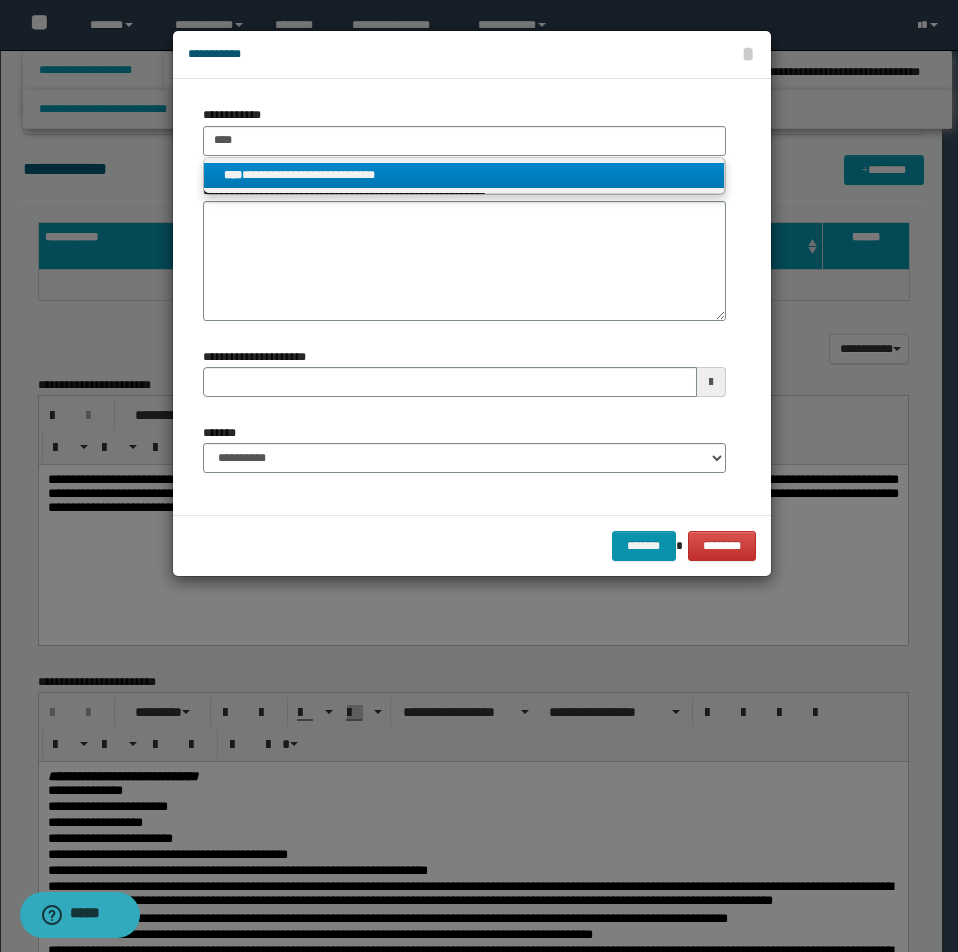 click on "**********" at bounding box center (464, 175) 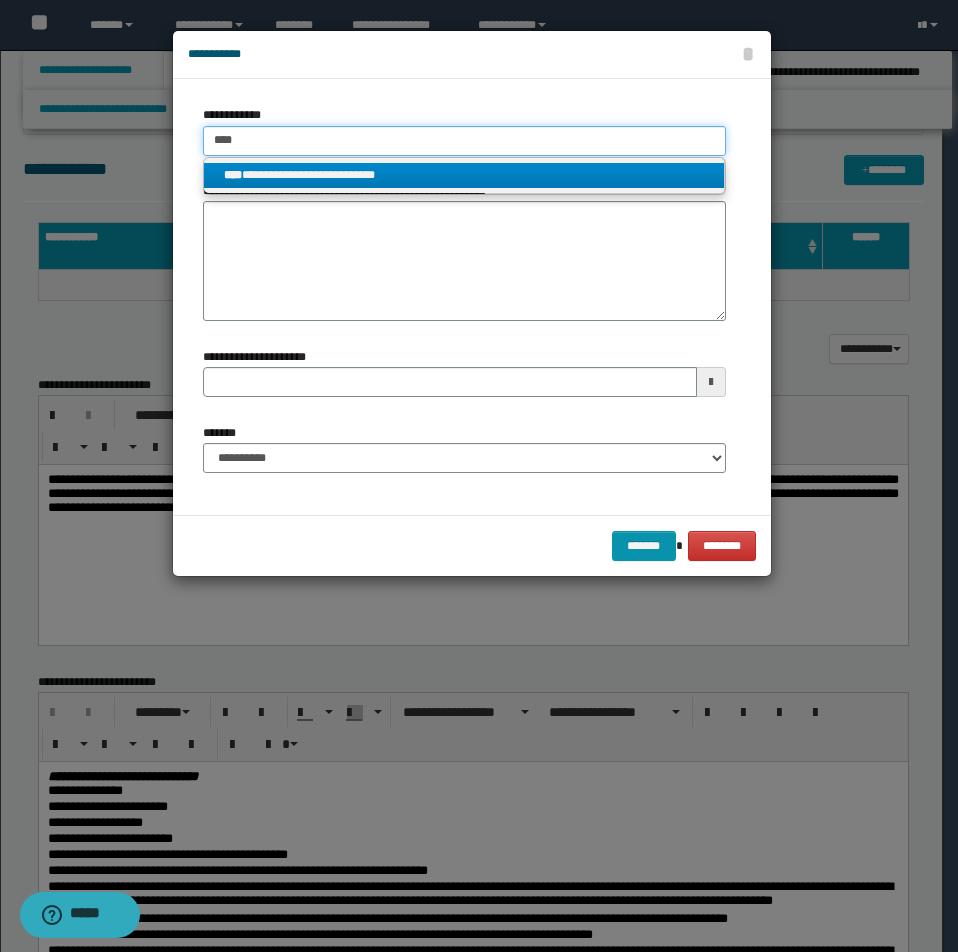 type 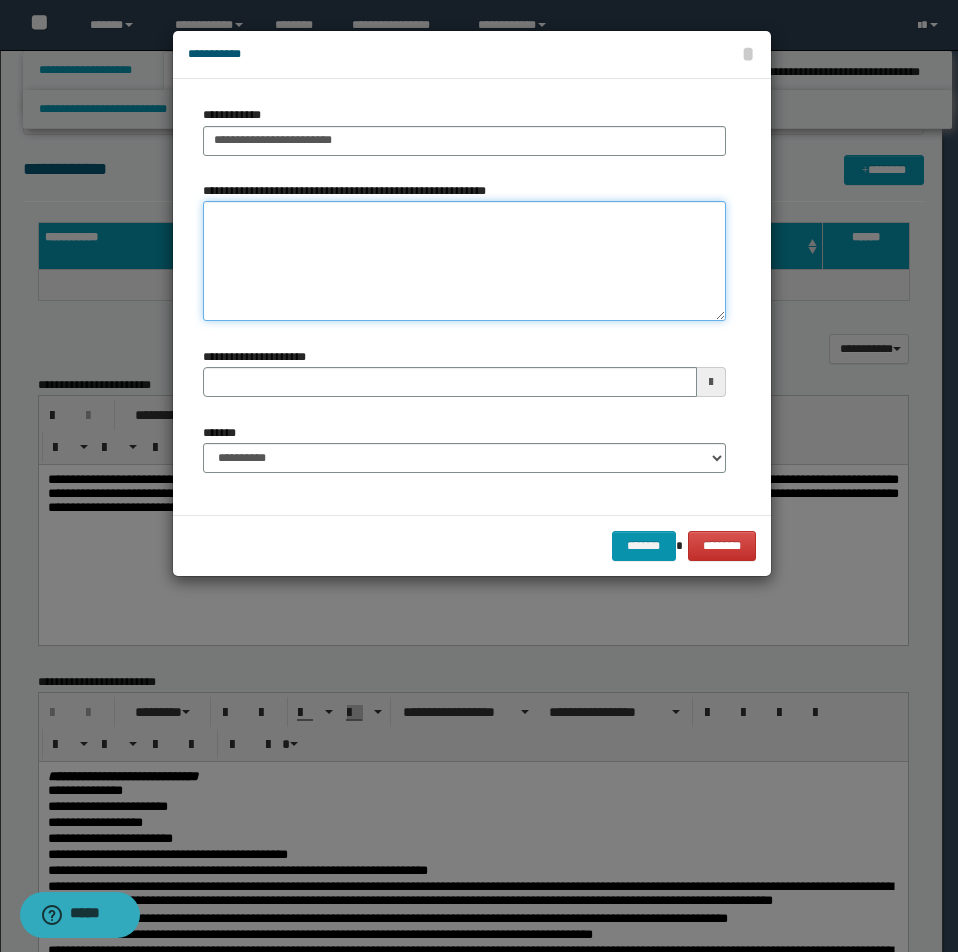 click on "**********" at bounding box center (464, 261) 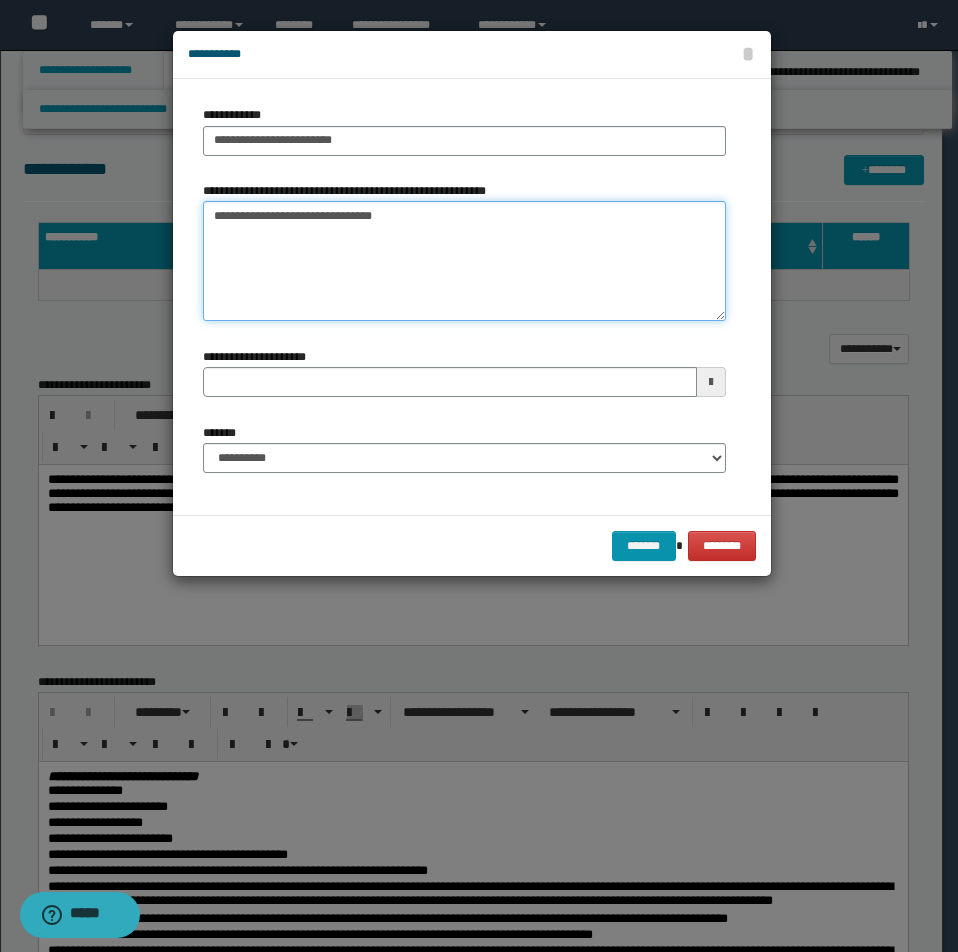 type on "**********" 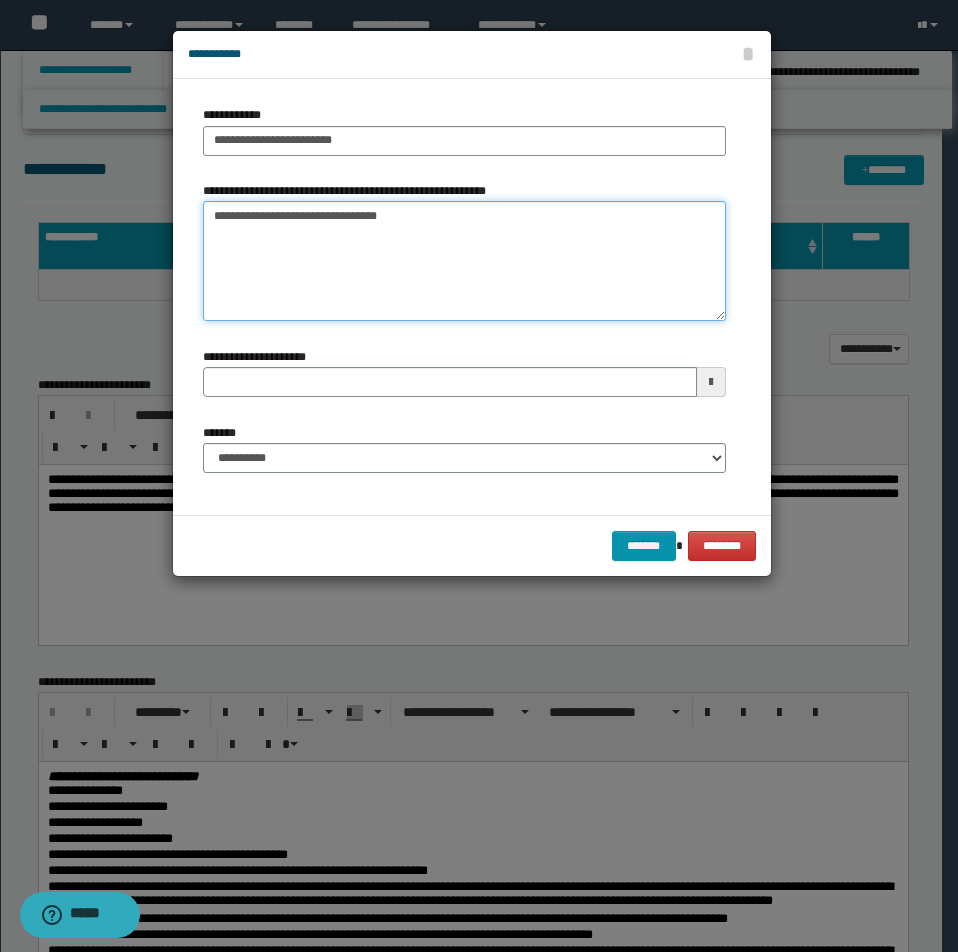 type 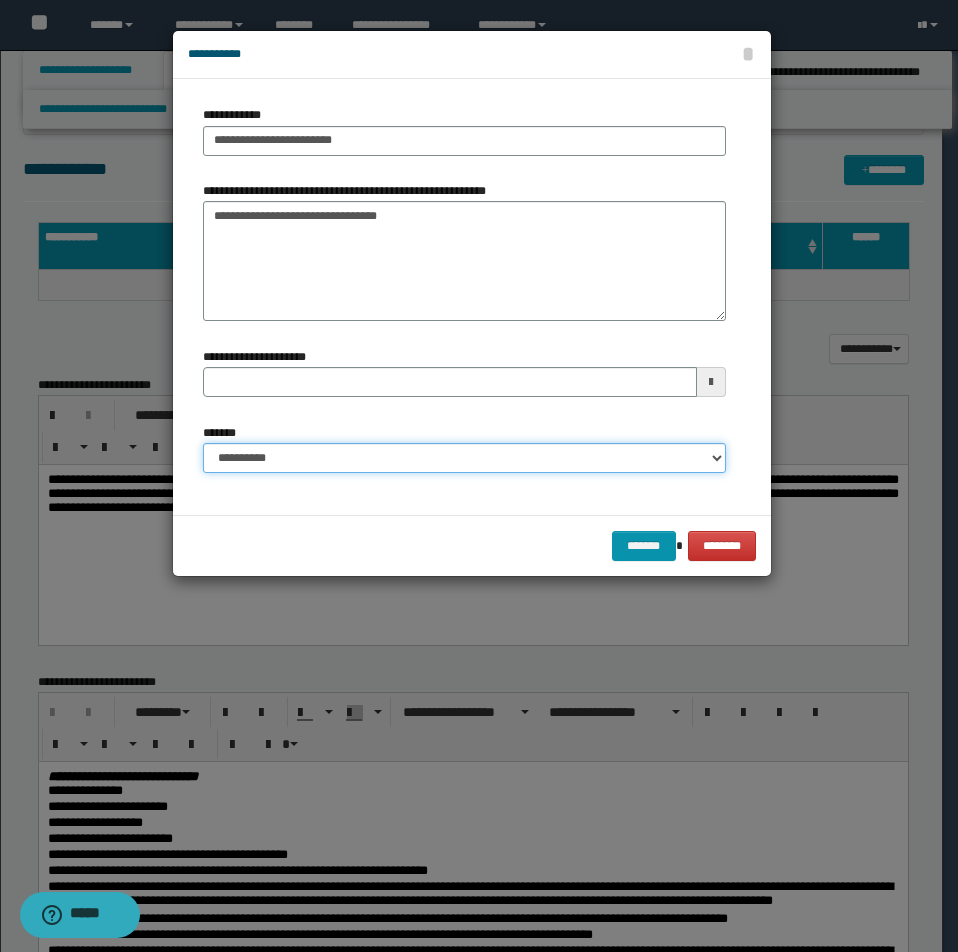 click on "**********" at bounding box center [464, 458] 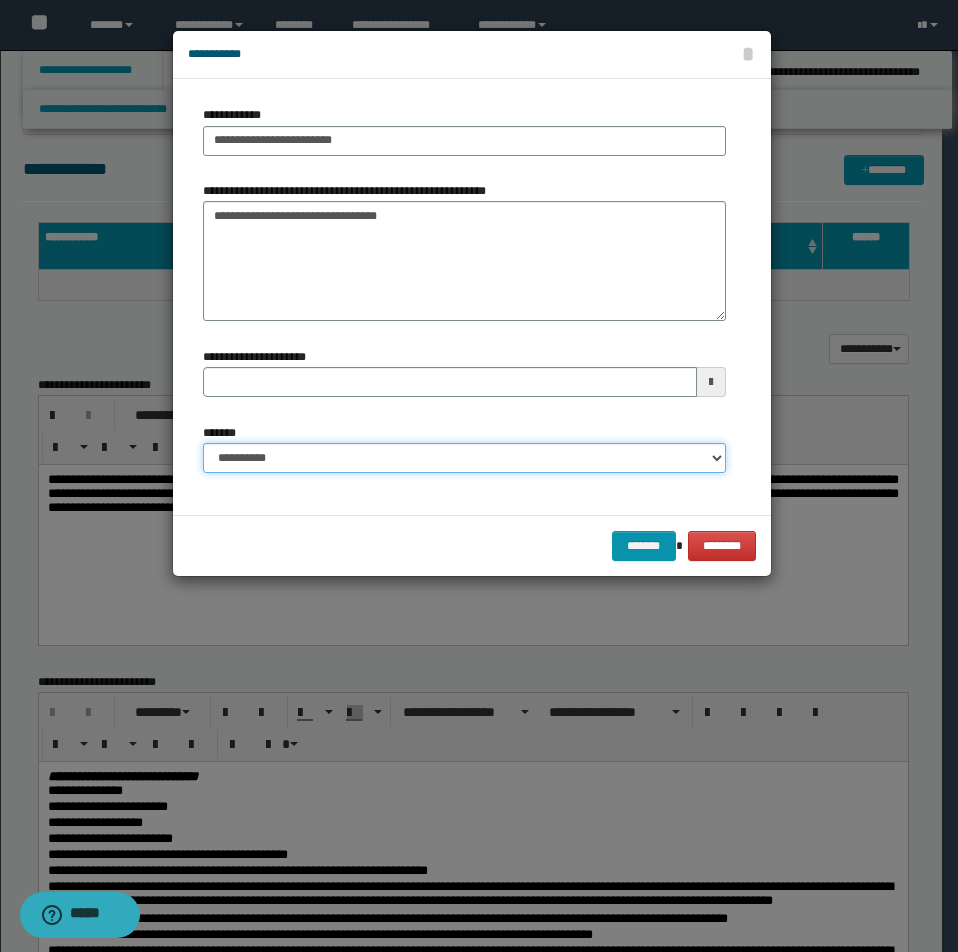 select on "*" 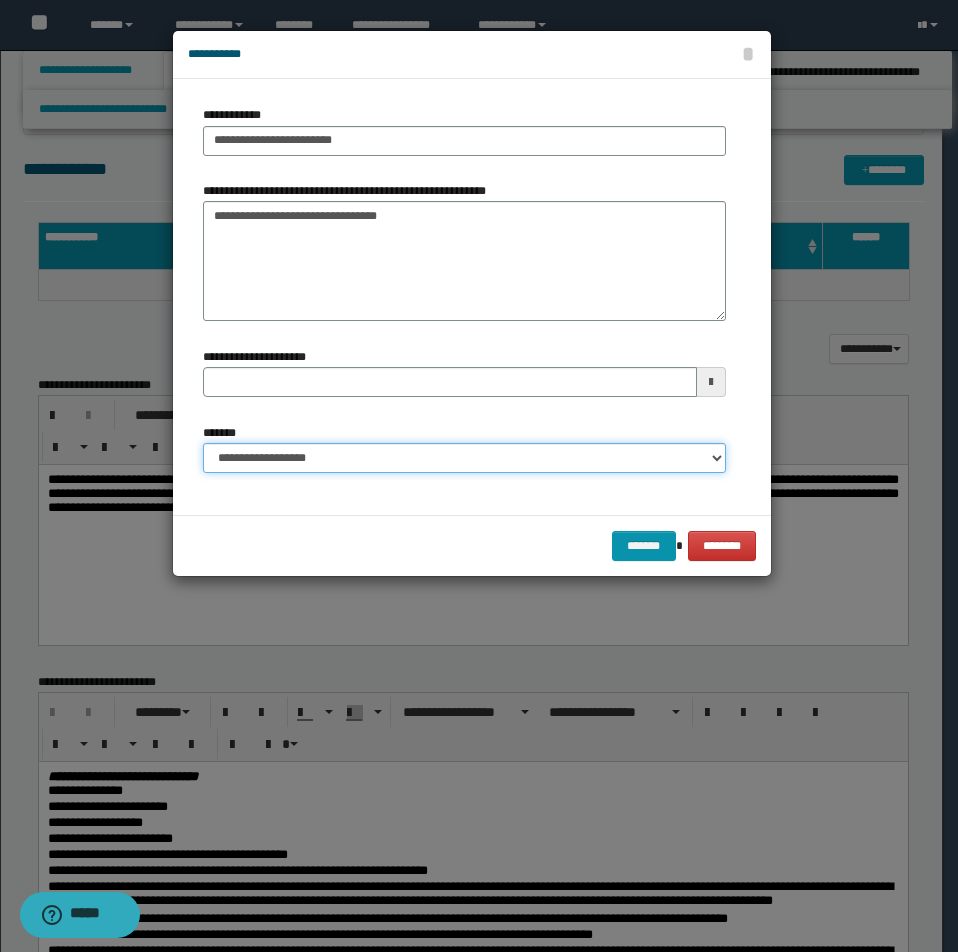 click on "**********" at bounding box center [464, 458] 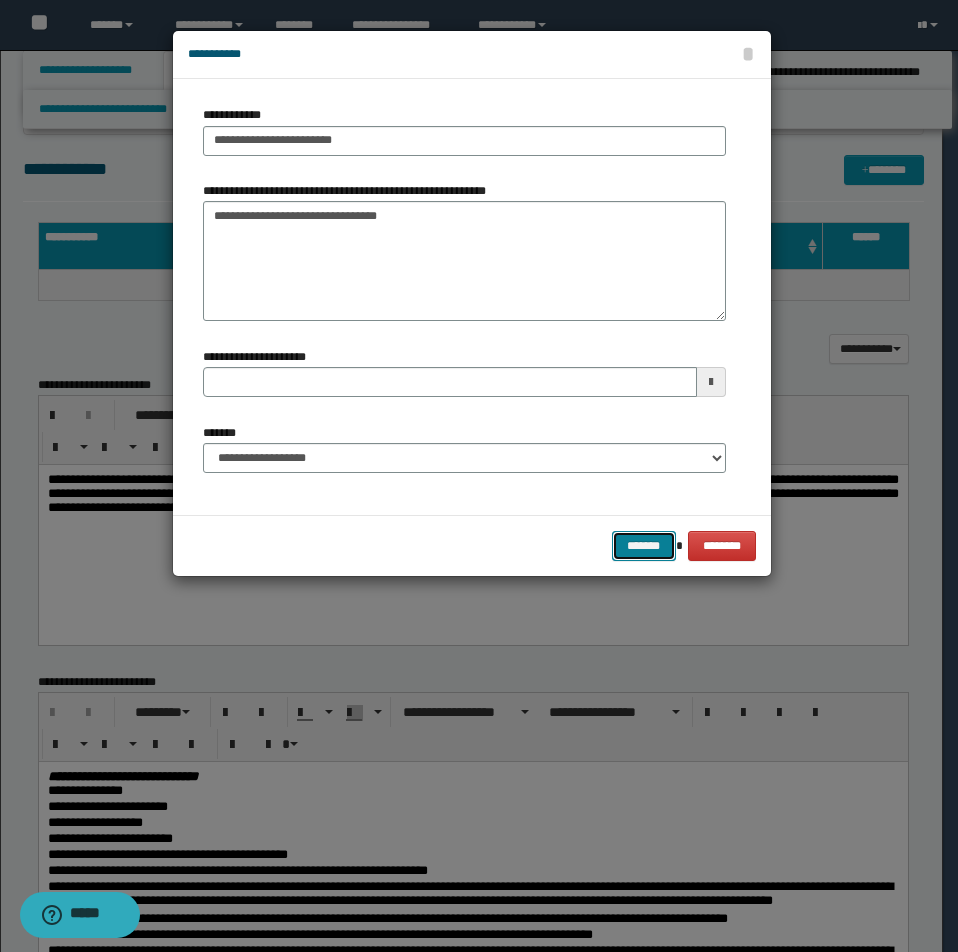 click on "*******" at bounding box center [644, 546] 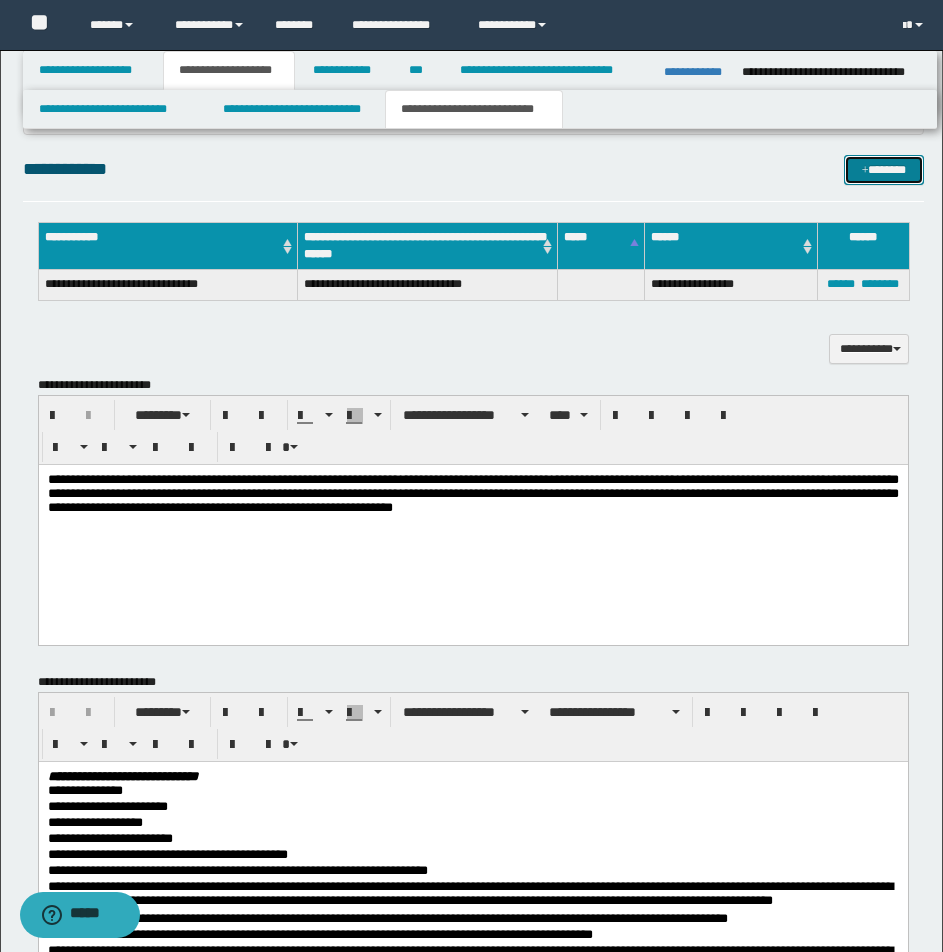 click on "*******" at bounding box center [884, 170] 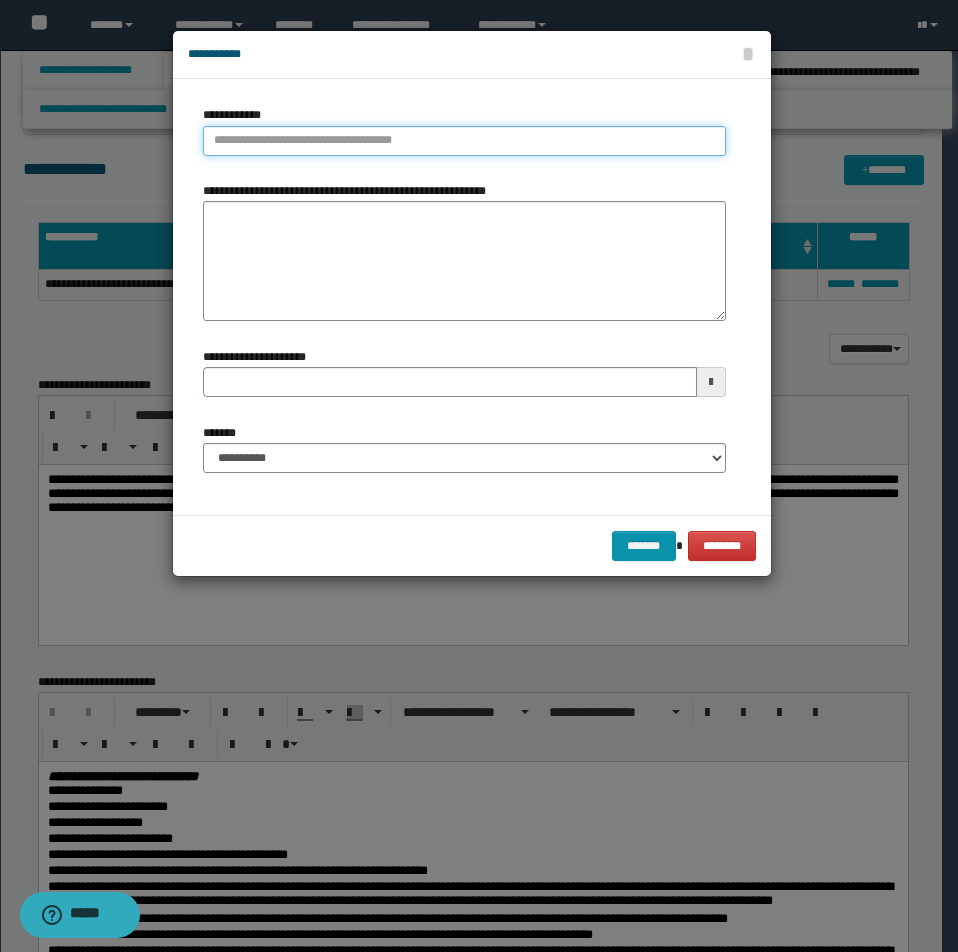 type on "**********" 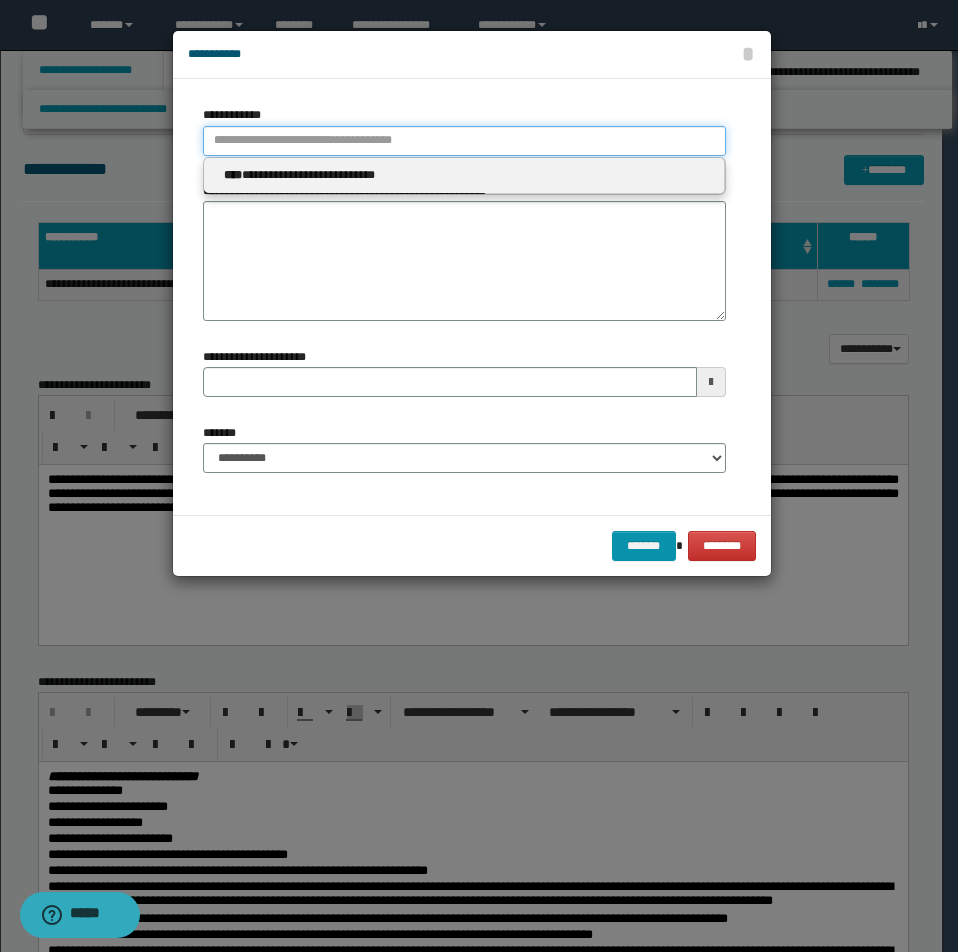 click on "**********" at bounding box center (464, 141) 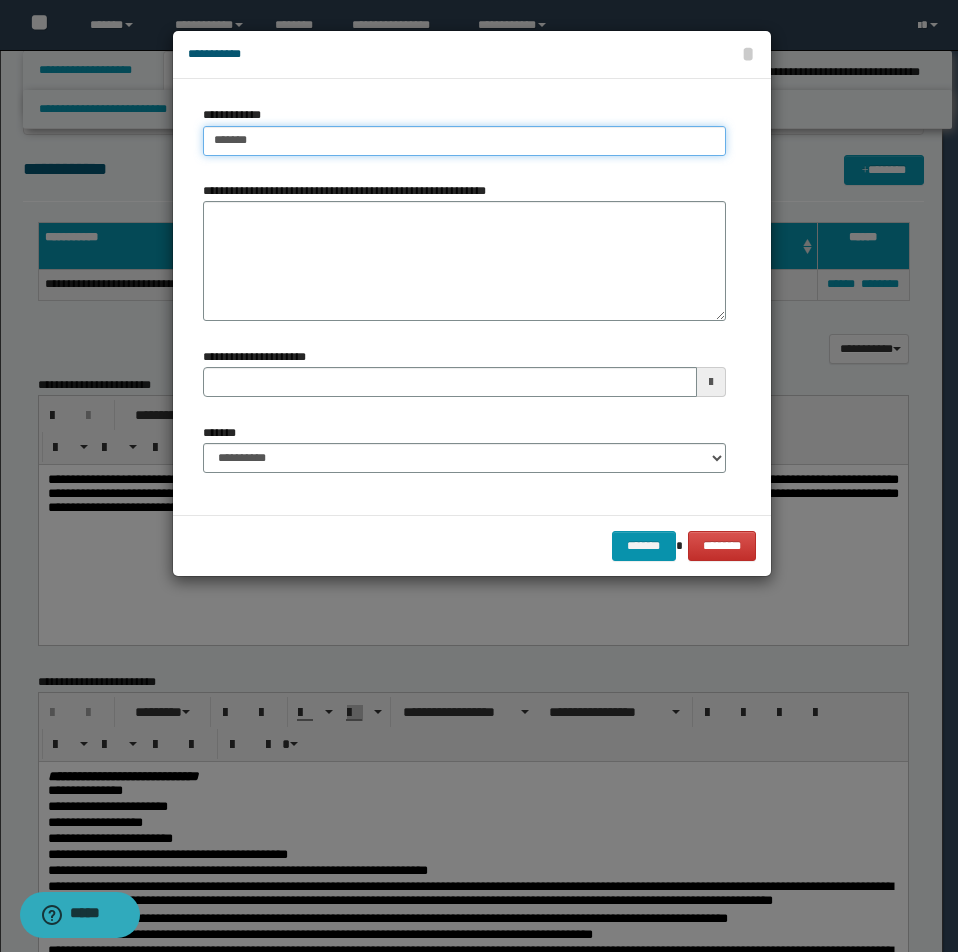 type on "*******" 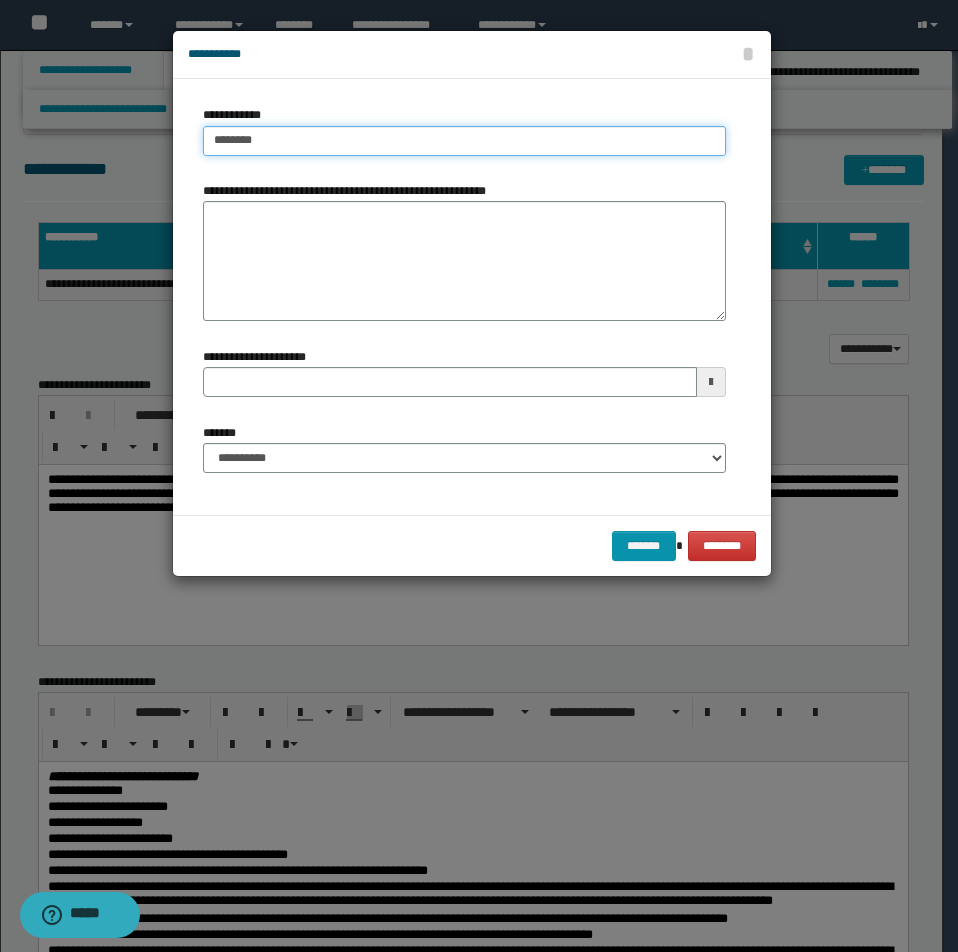 type on "**********" 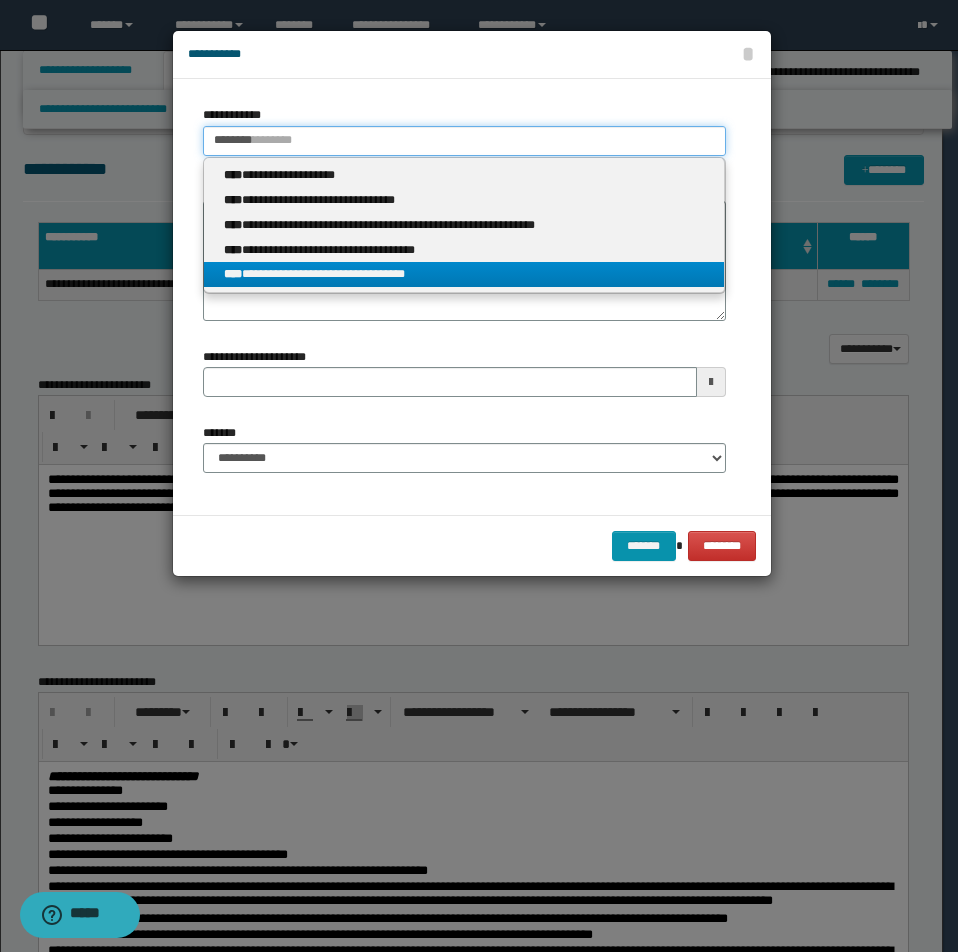 type on "*******" 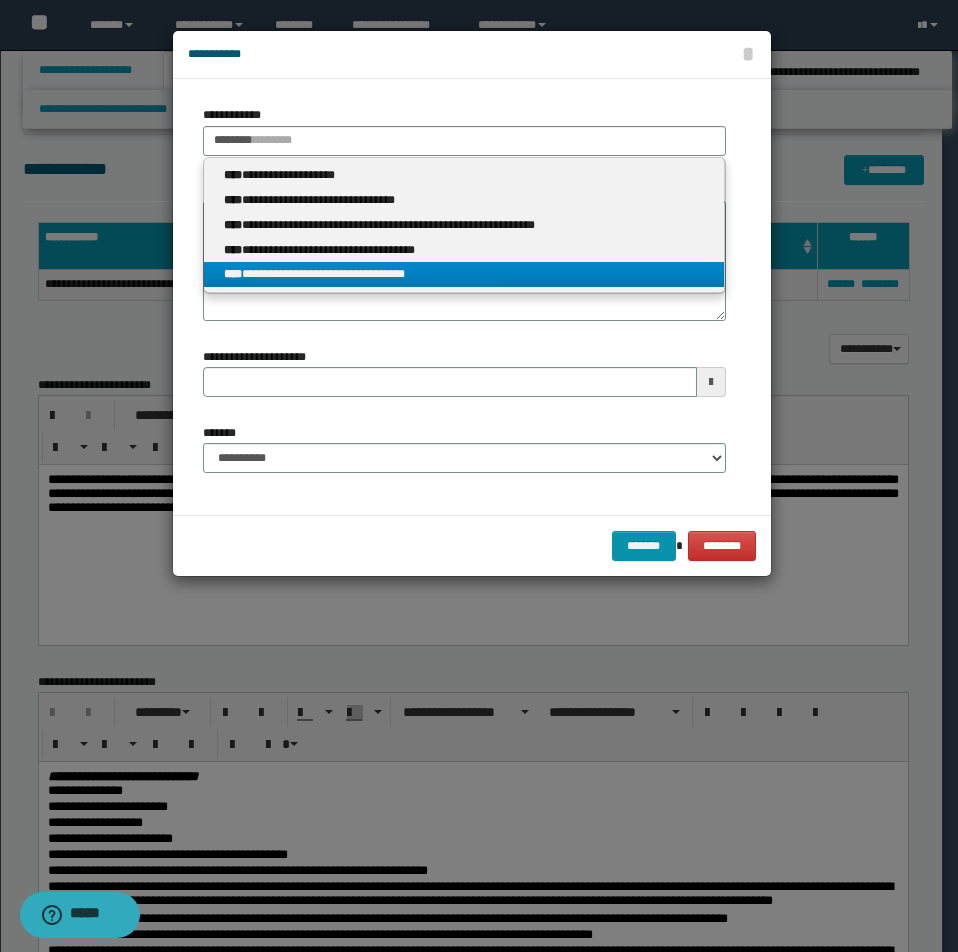 click on "**********" at bounding box center [464, 274] 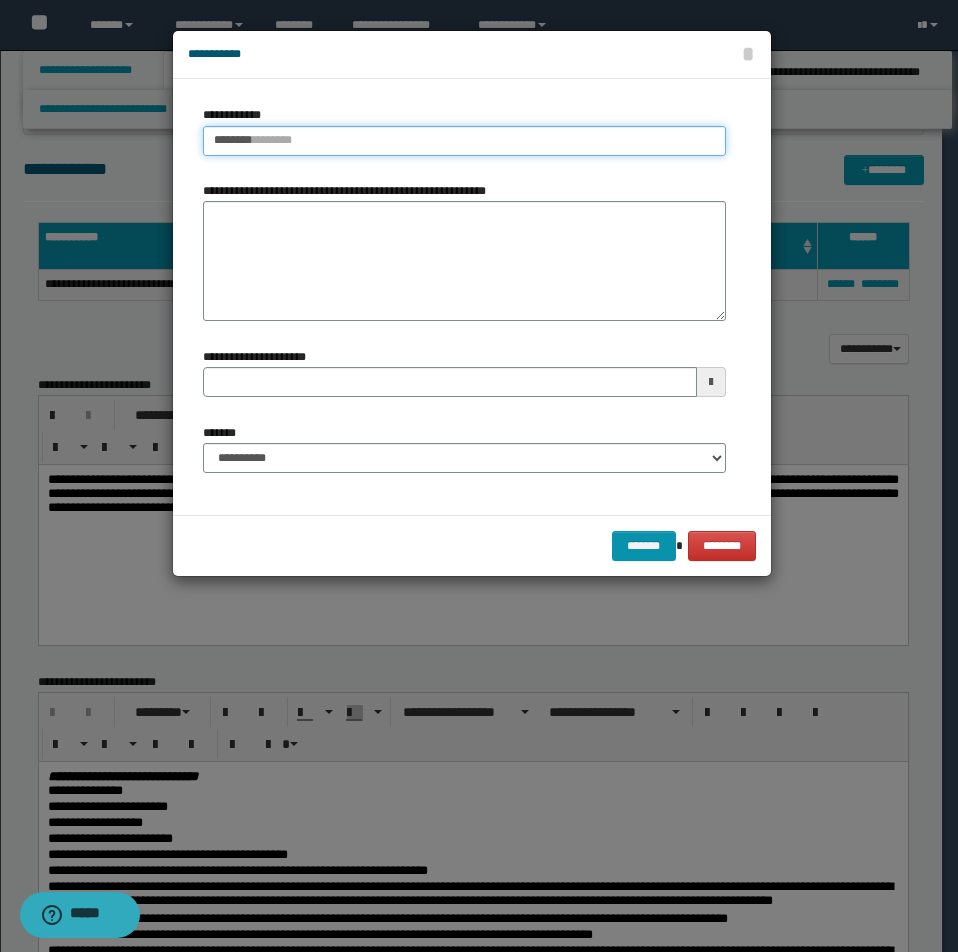 type 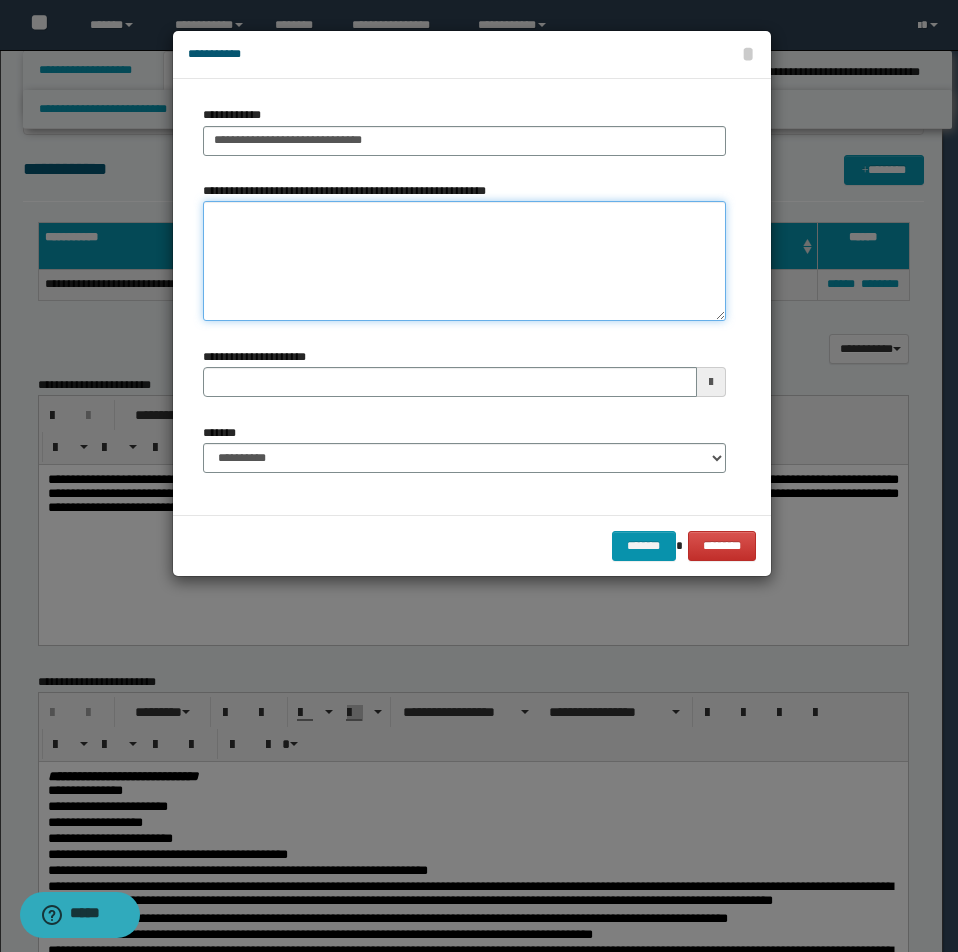 click on "**********" at bounding box center [464, 261] 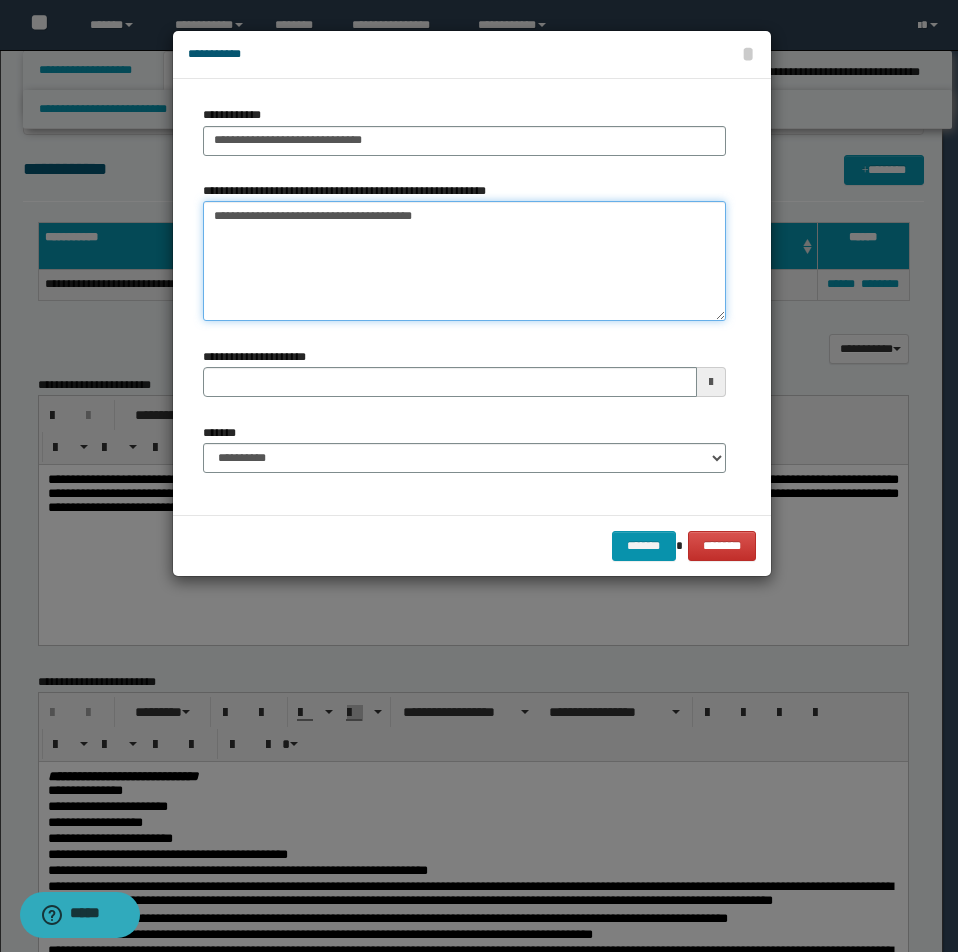type 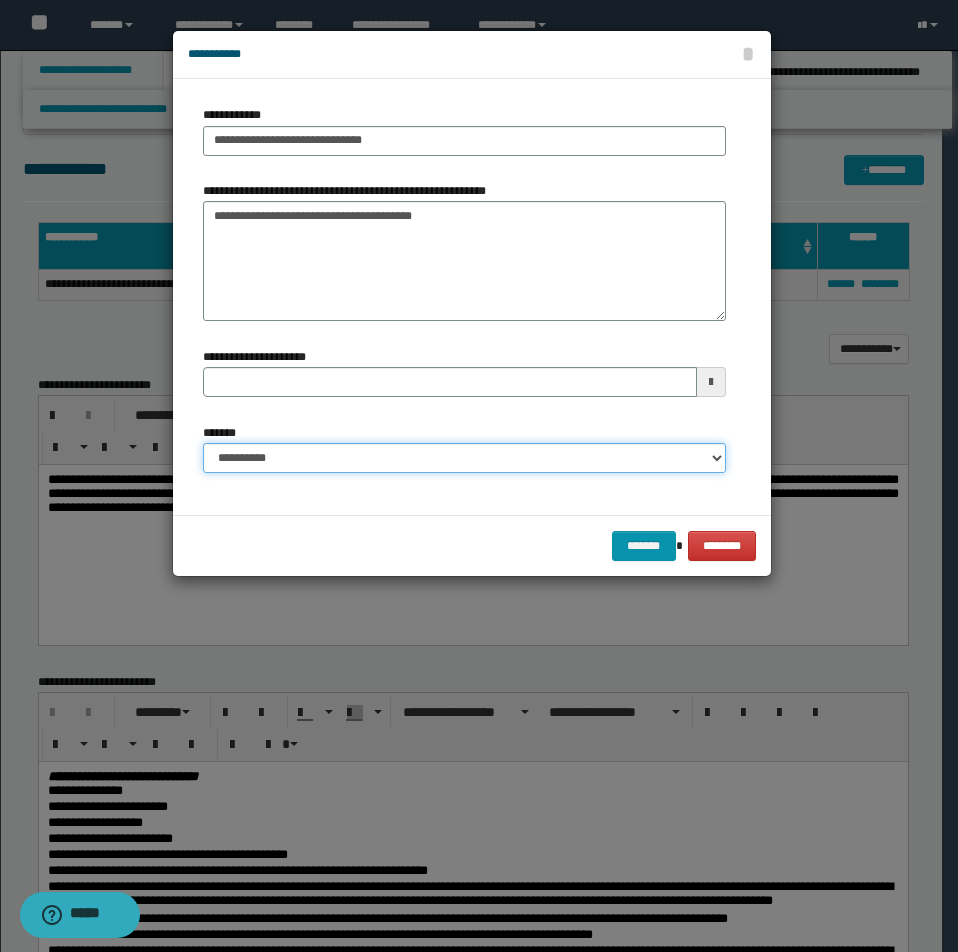 click on "**********" at bounding box center [464, 458] 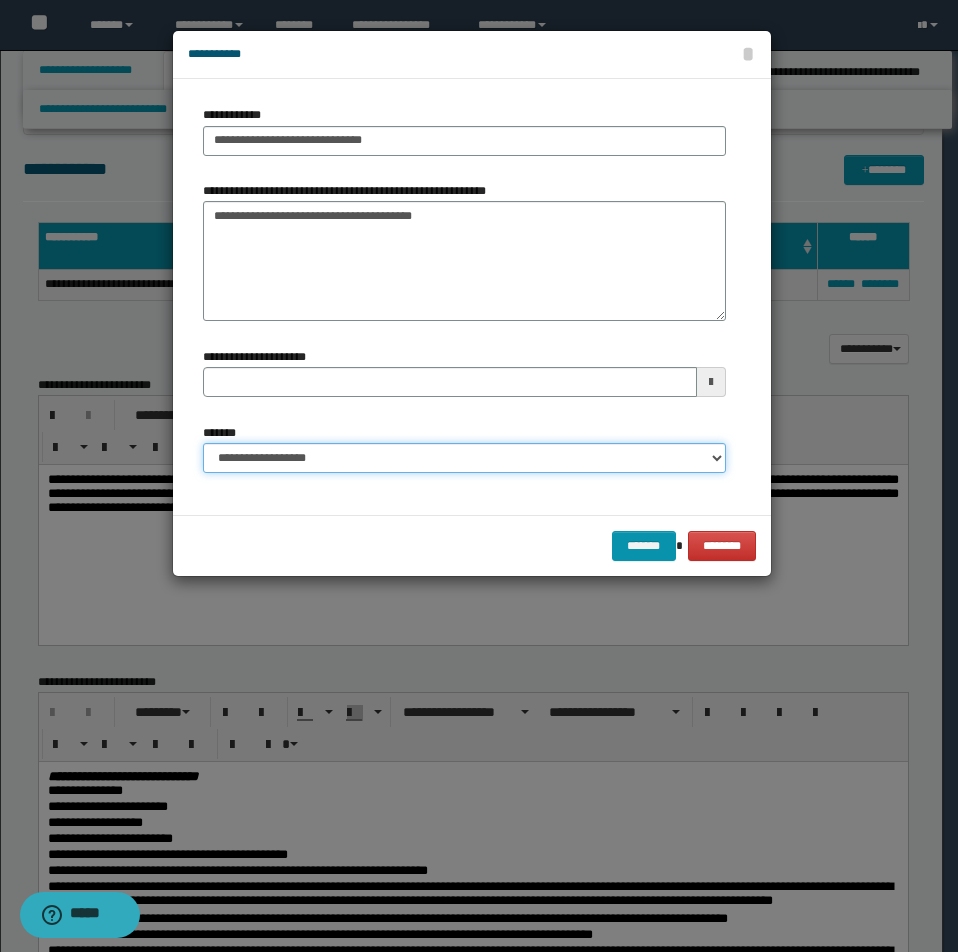click on "**********" at bounding box center [464, 458] 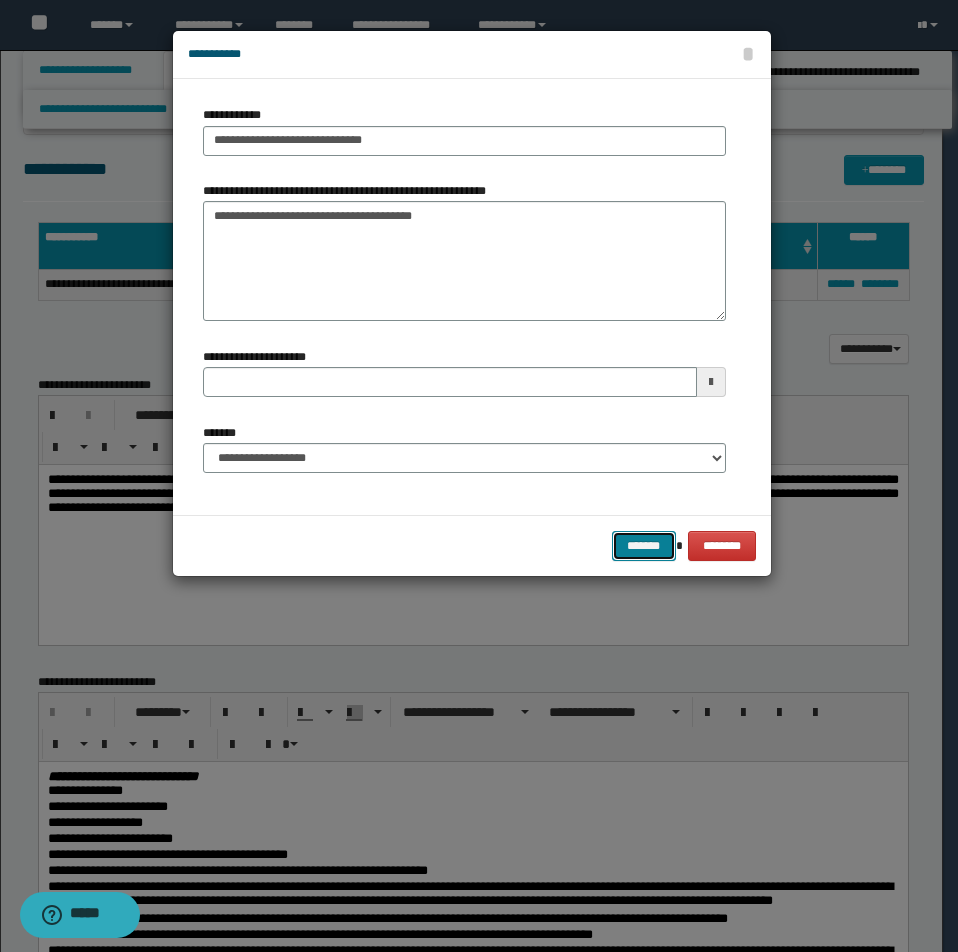 click on "*******" at bounding box center [644, 546] 